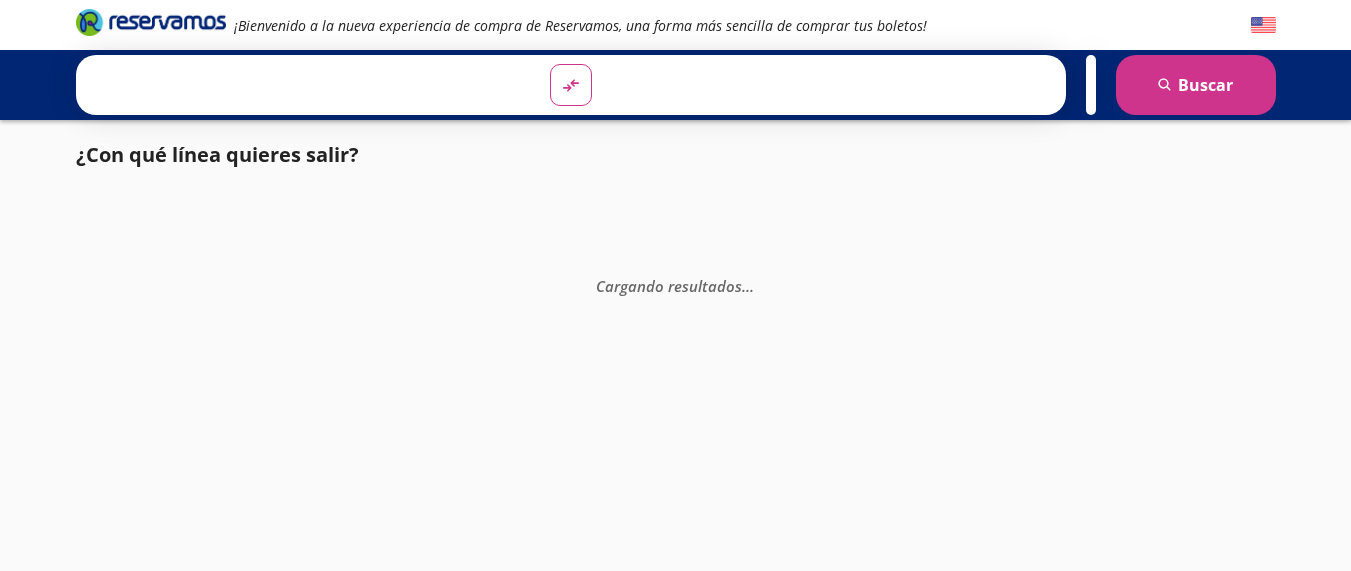 scroll, scrollTop: 0, scrollLeft: 0, axis: both 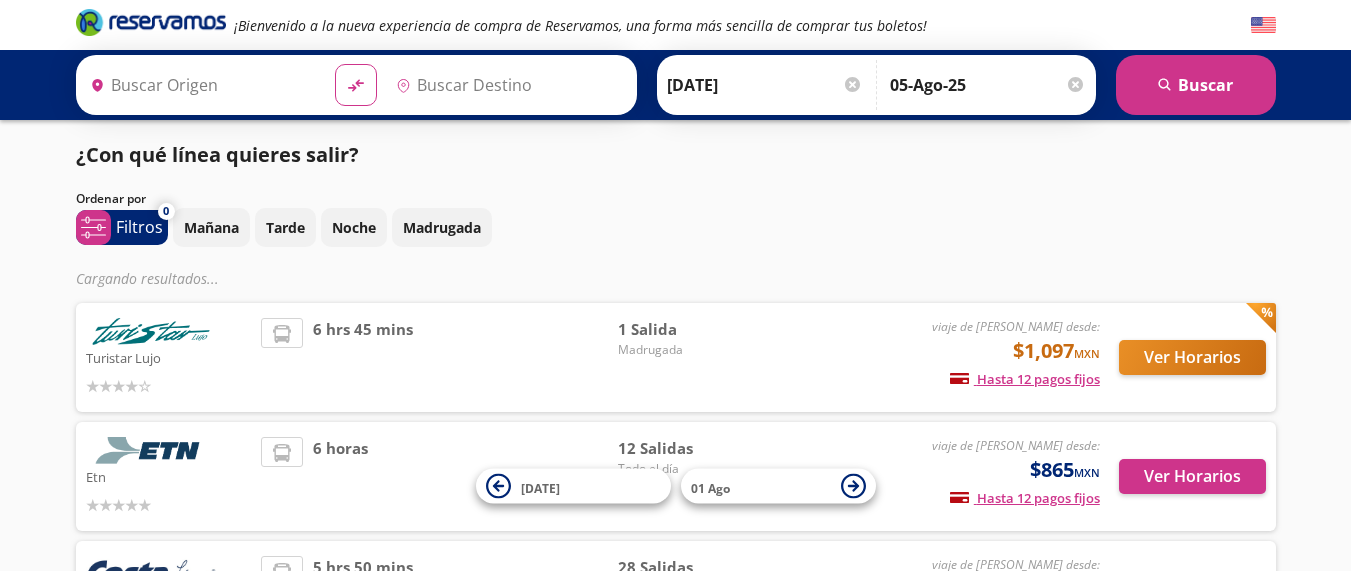 type on "[GEOGRAPHIC_DATA], [GEOGRAPHIC_DATA]" 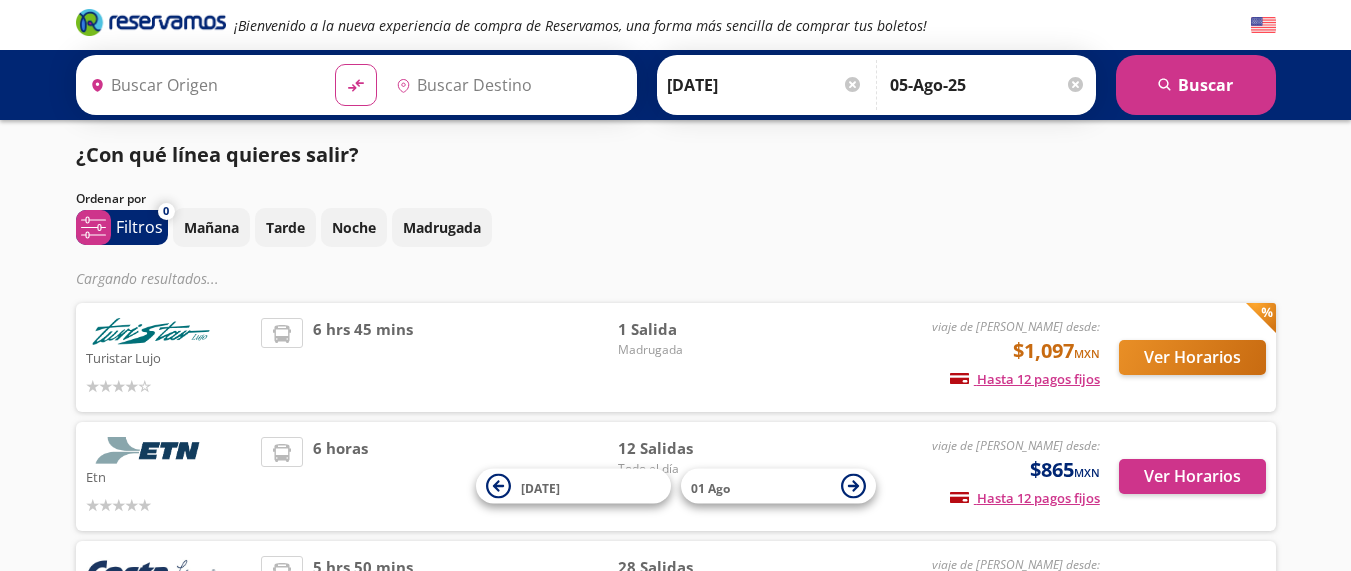 type on "Acapulco, [GEOGRAPHIC_DATA]" 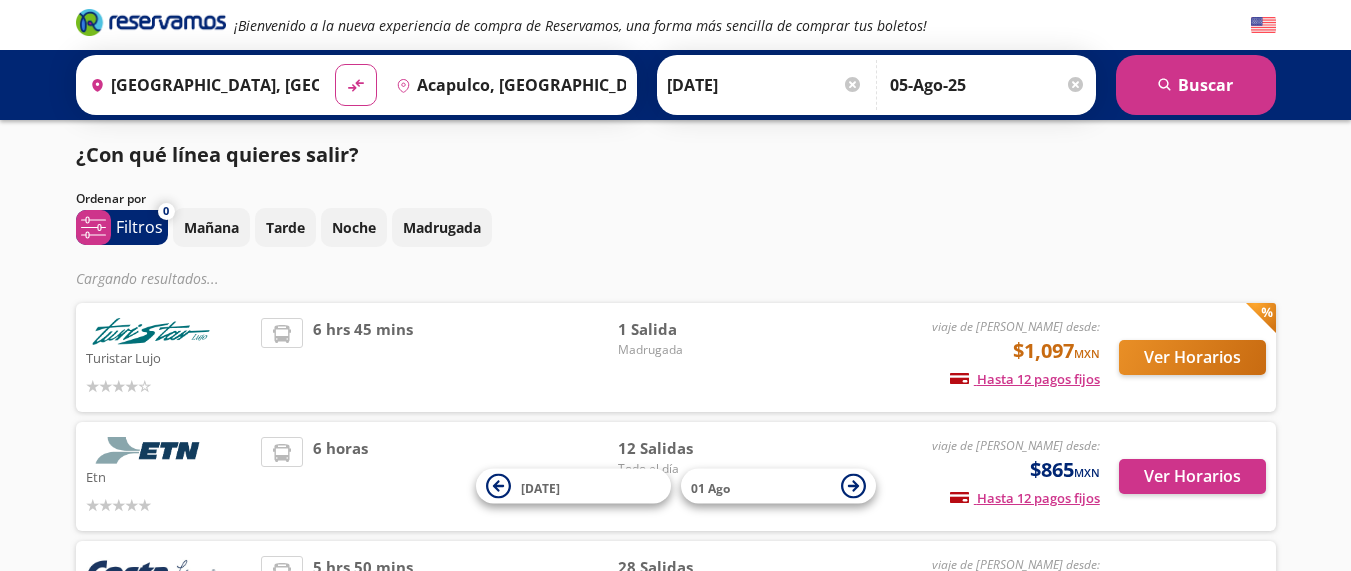 scroll, scrollTop: 0, scrollLeft: 0, axis: both 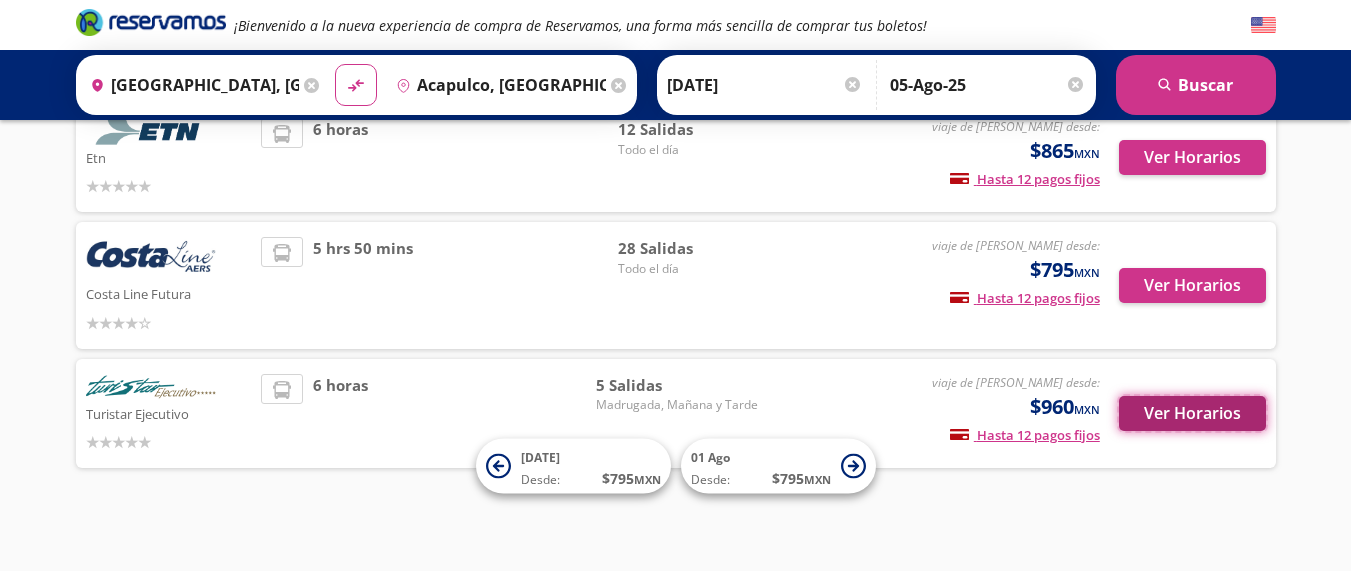 click on "Ver Horarios" at bounding box center (1192, 413) 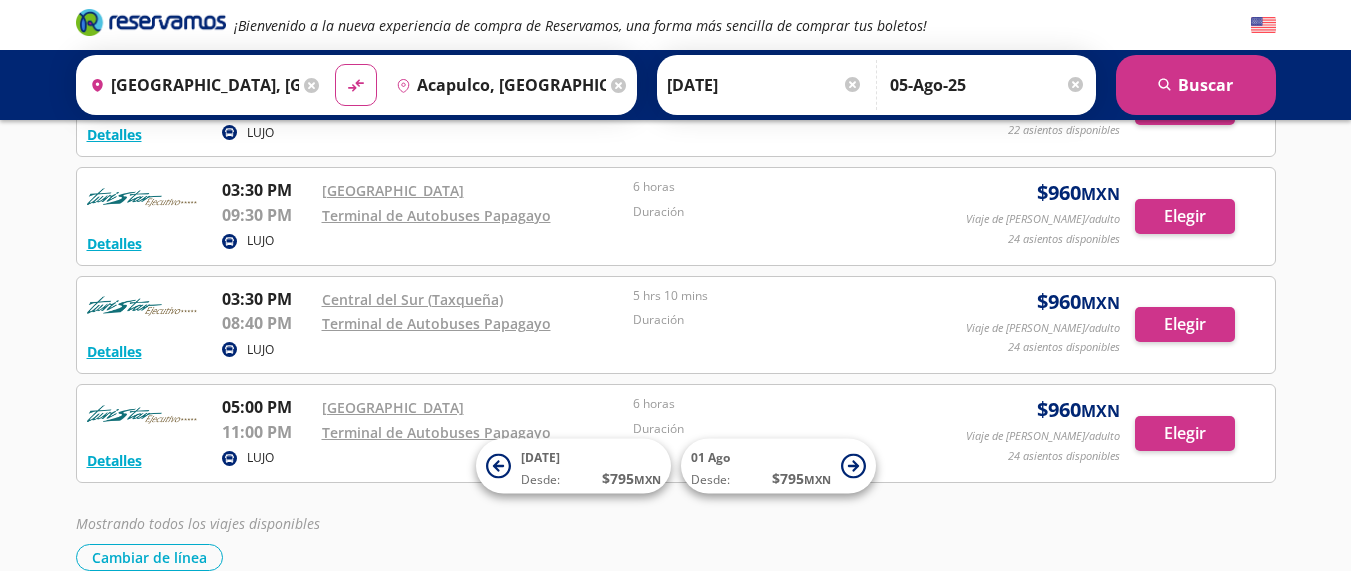 scroll, scrollTop: 0, scrollLeft: 0, axis: both 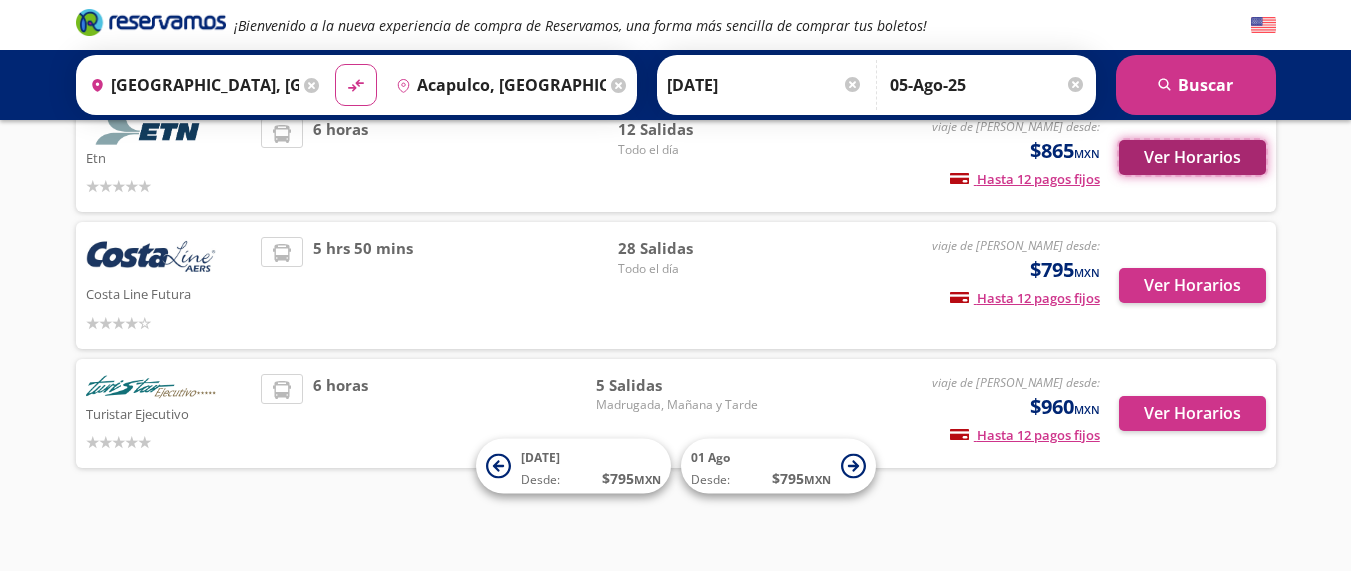 click on "Ver Horarios" at bounding box center [1192, 157] 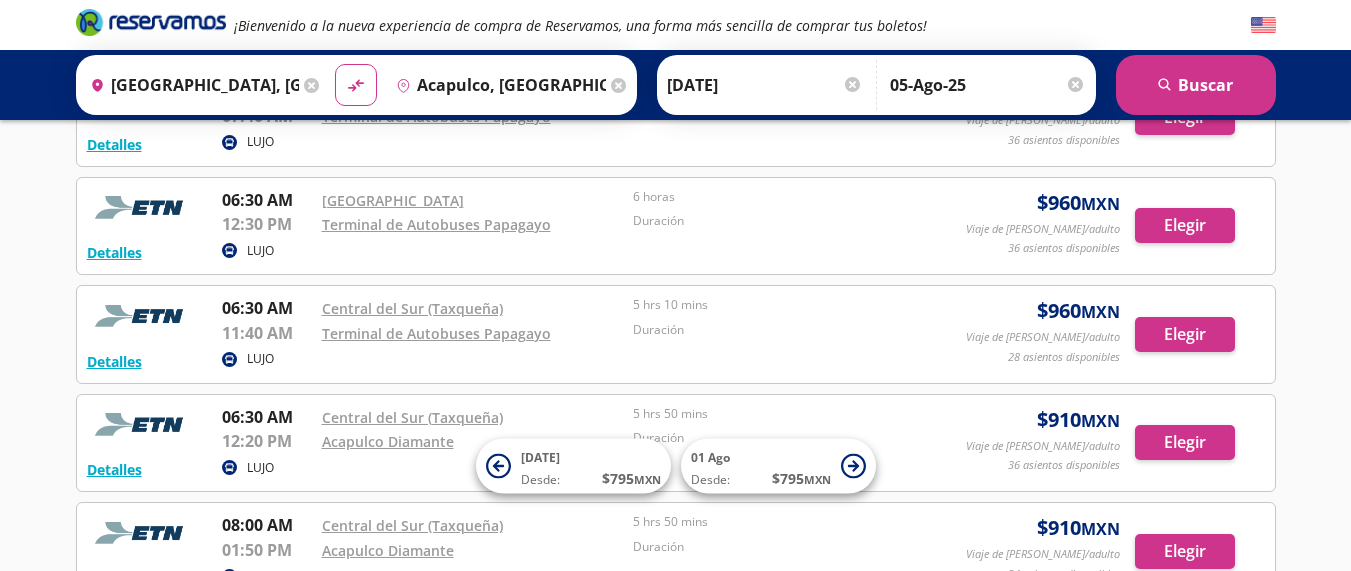 scroll, scrollTop: 0, scrollLeft: 0, axis: both 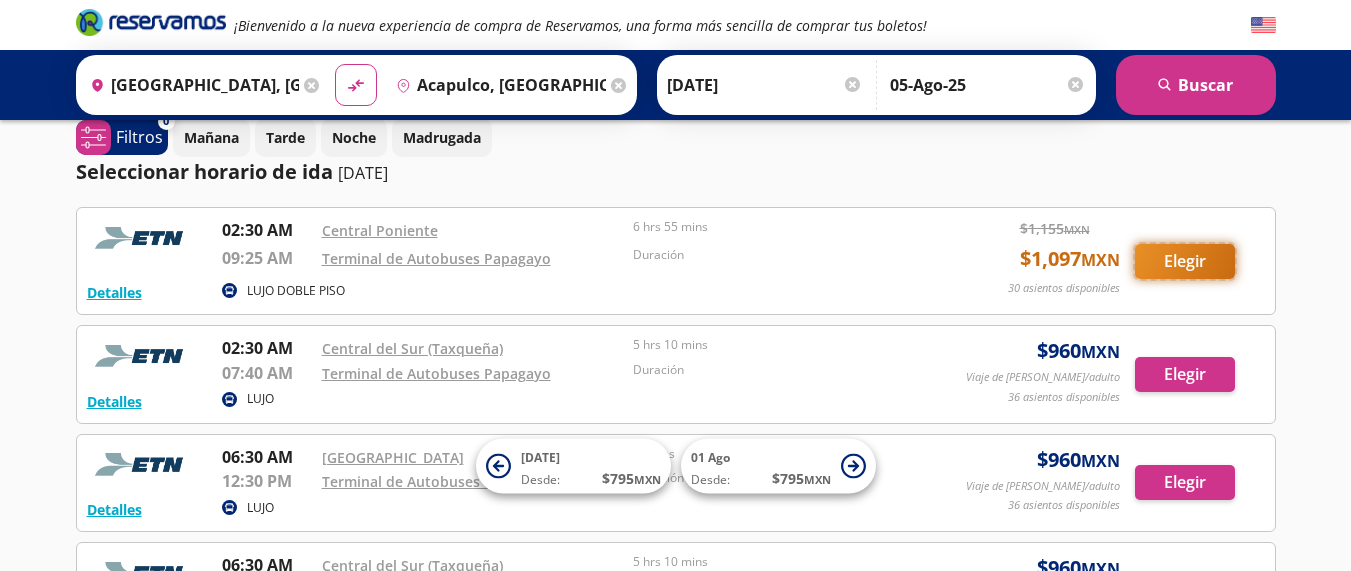 click on "Elegir" at bounding box center (1185, 261) 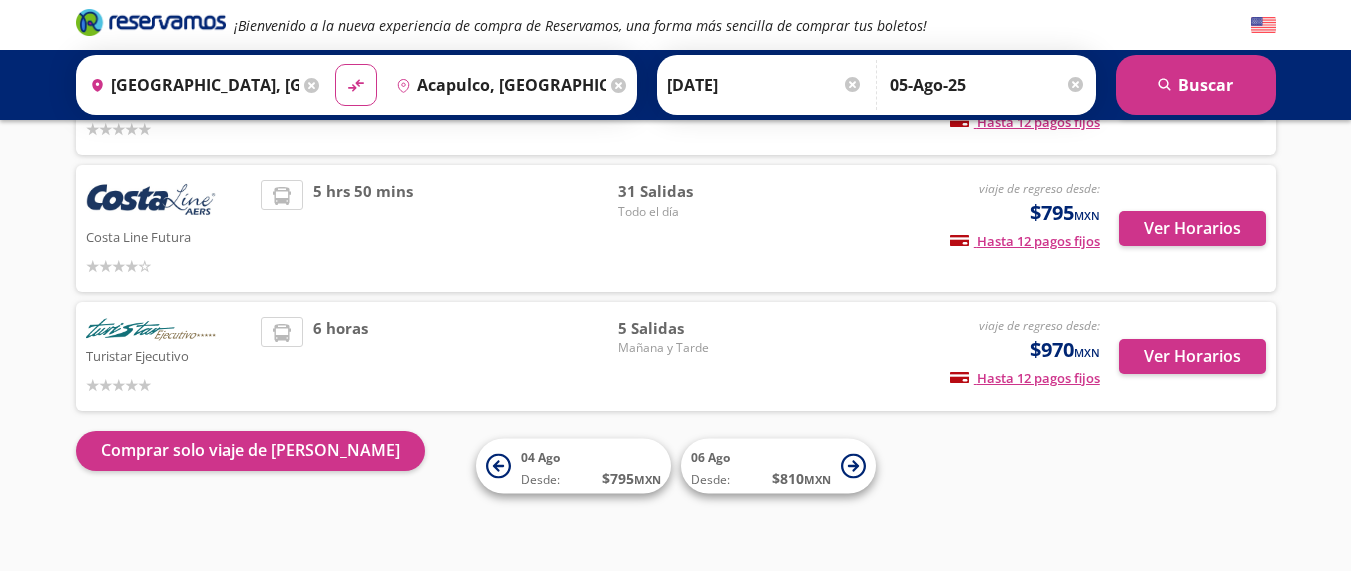 scroll, scrollTop: 218, scrollLeft: 0, axis: vertical 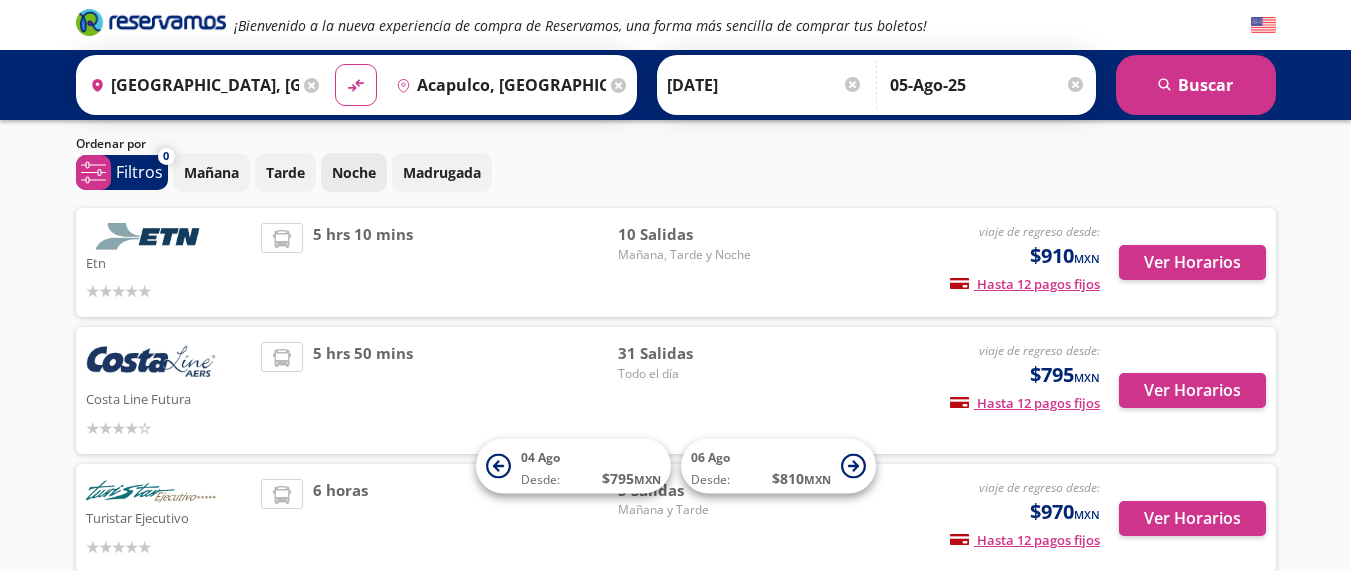 click on "Noche" at bounding box center [354, 172] 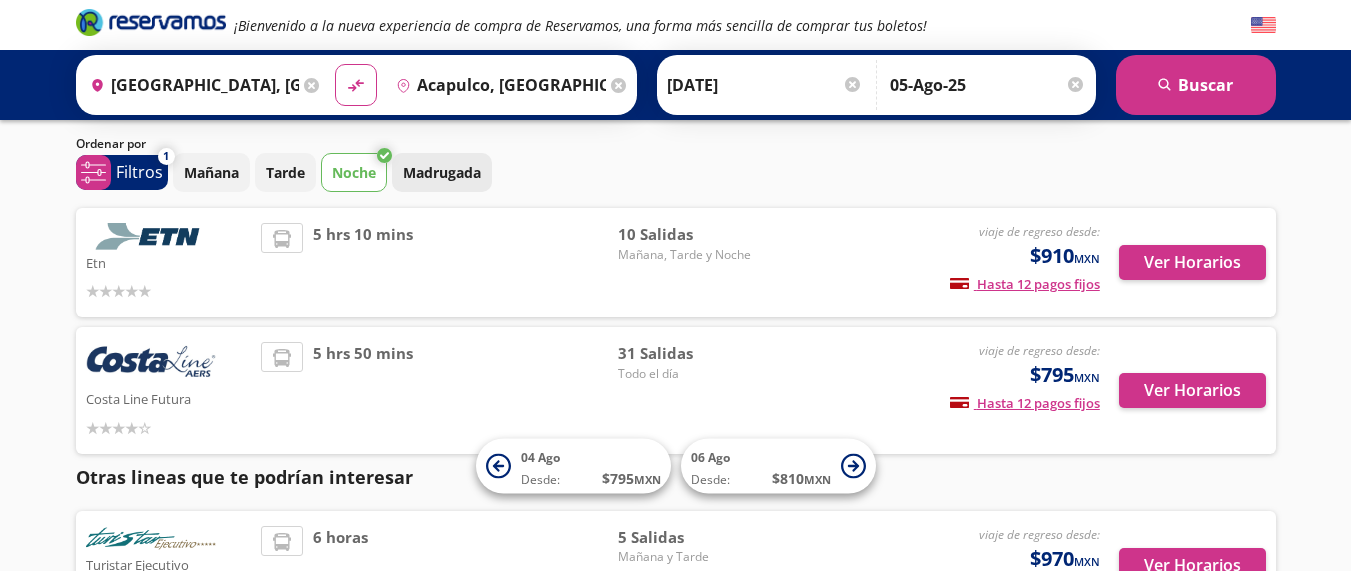 click on "Madrugada" at bounding box center (442, 172) 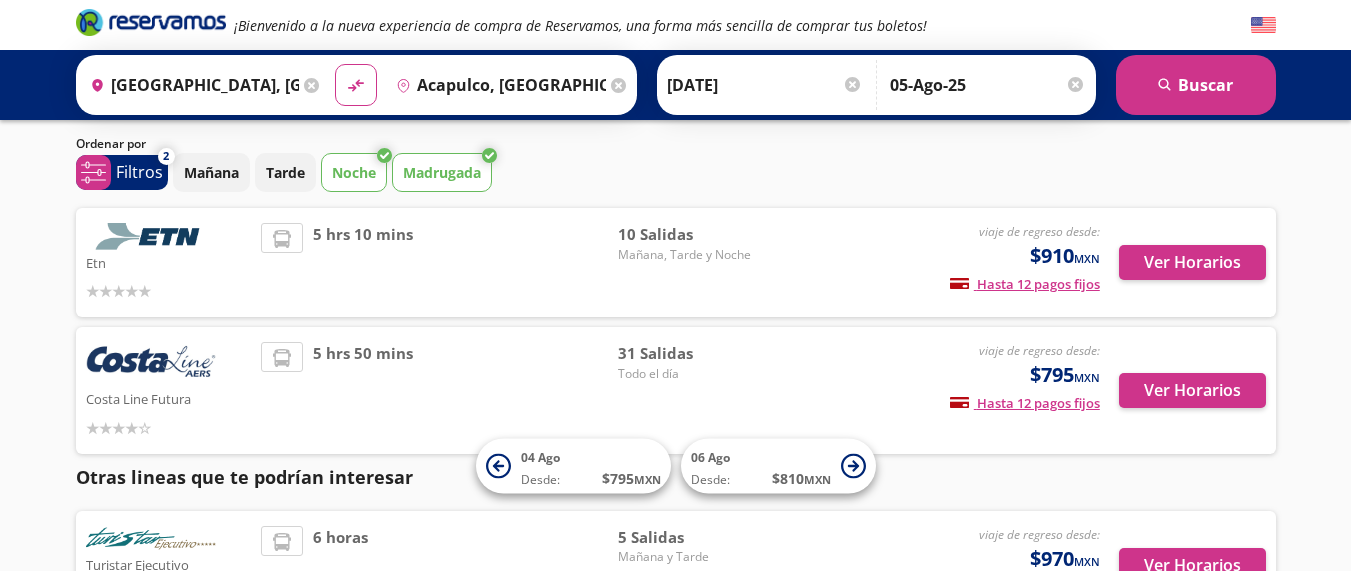 click on "Noche" at bounding box center [354, 172] 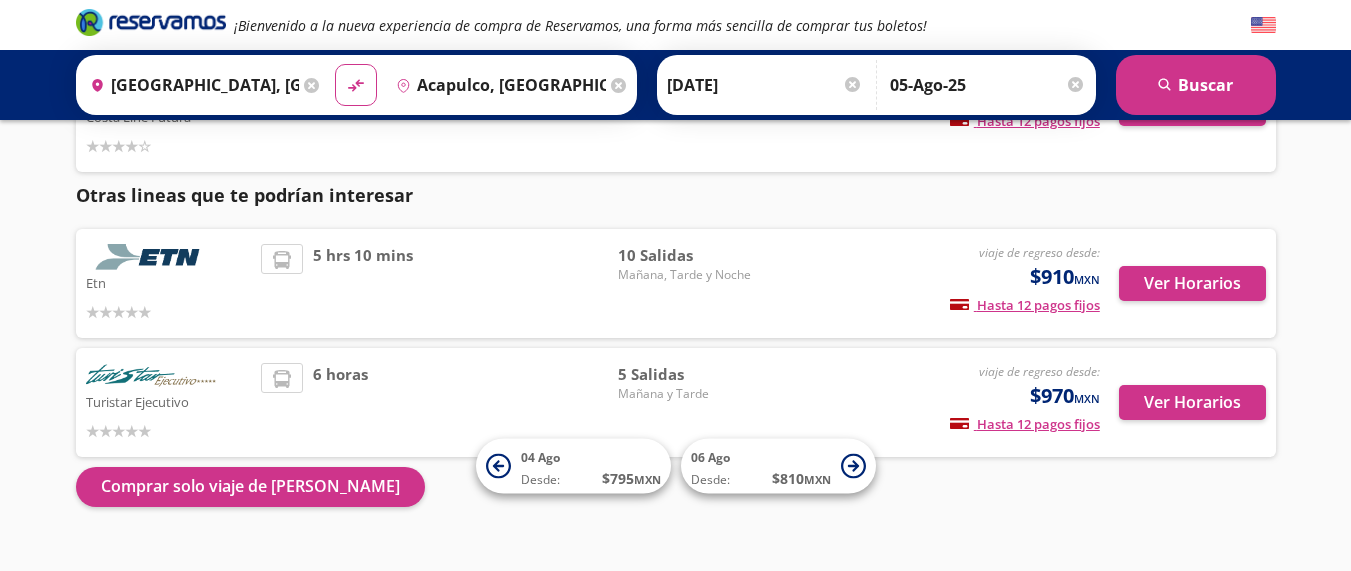 scroll, scrollTop: 228, scrollLeft: 0, axis: vertical 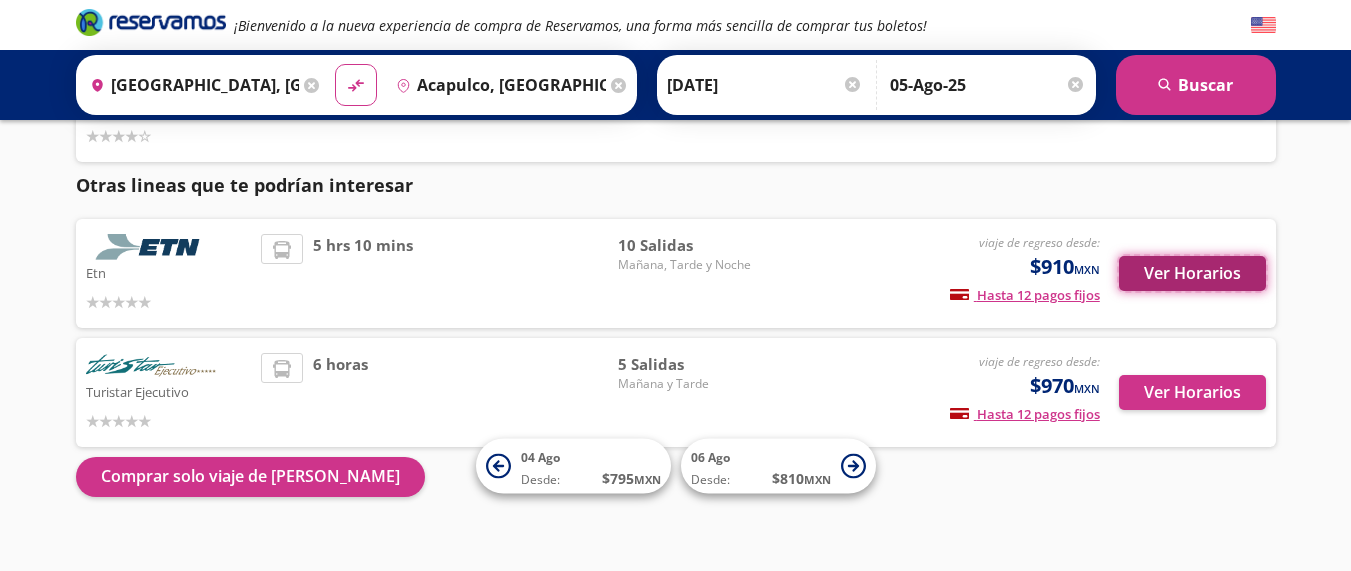 click on "Ver Horarios" at bounding box center (1192, 273) 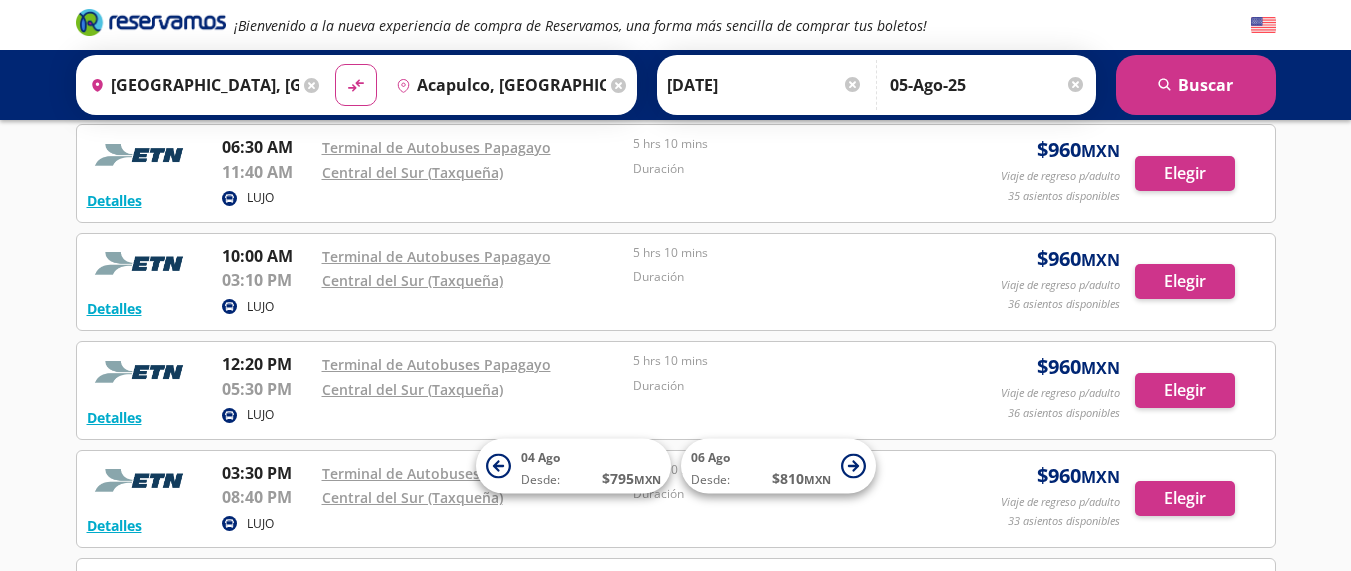 scroll, scrollTop: 0, scrollLeft: 0, axis: both 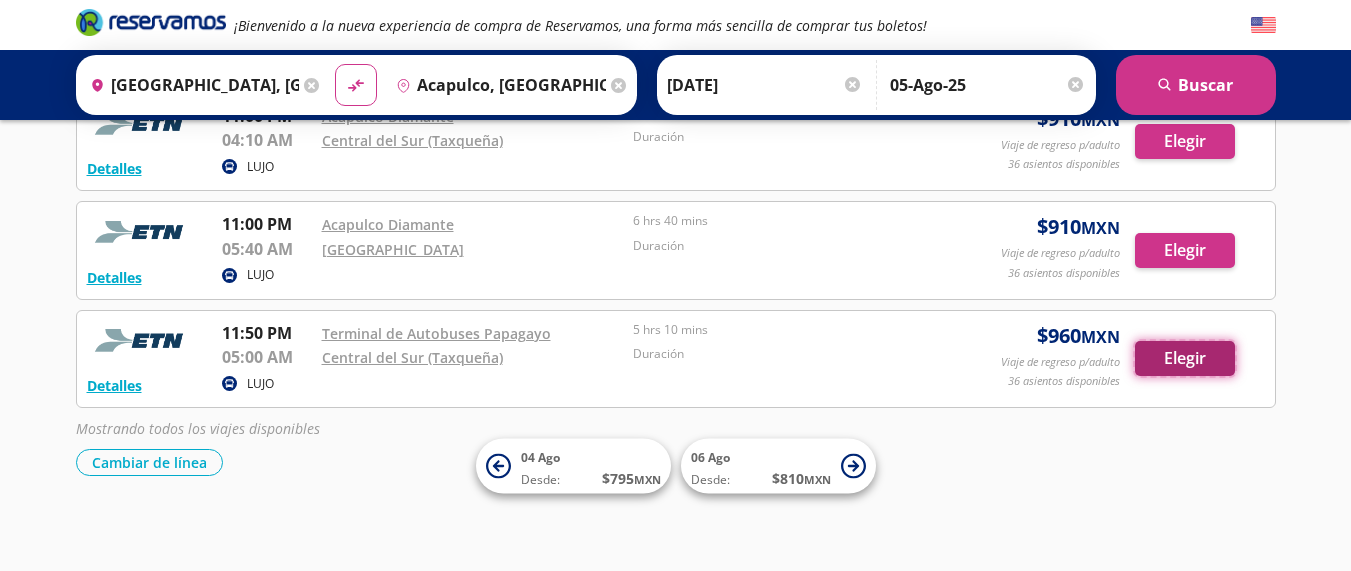 click on "Elegir" at bounding box center [1185, 358] 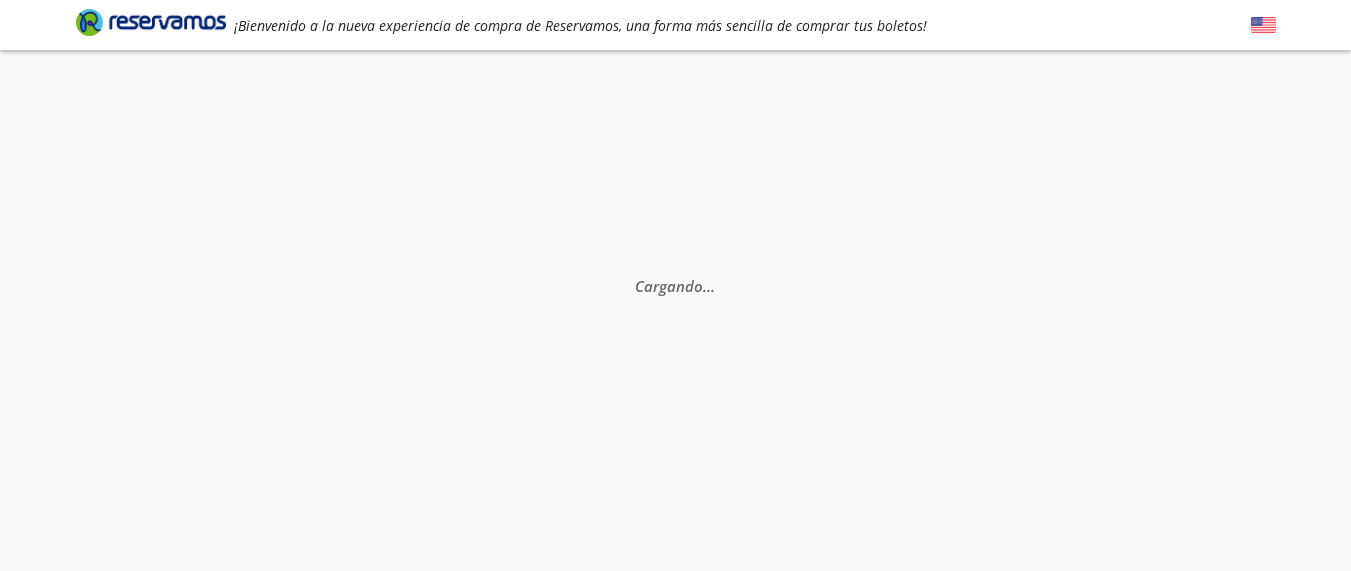 scroll, scrollTop: 0, scrollLeft: 0, axis: both 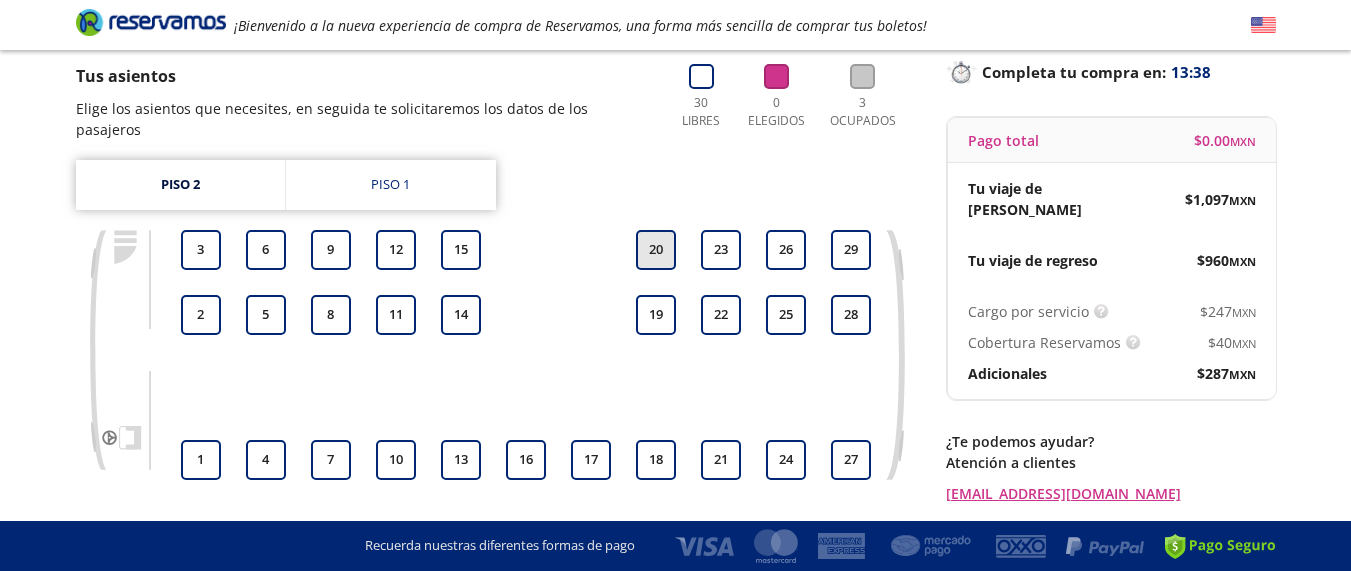 click on "20" at bounding box center (656, 250) 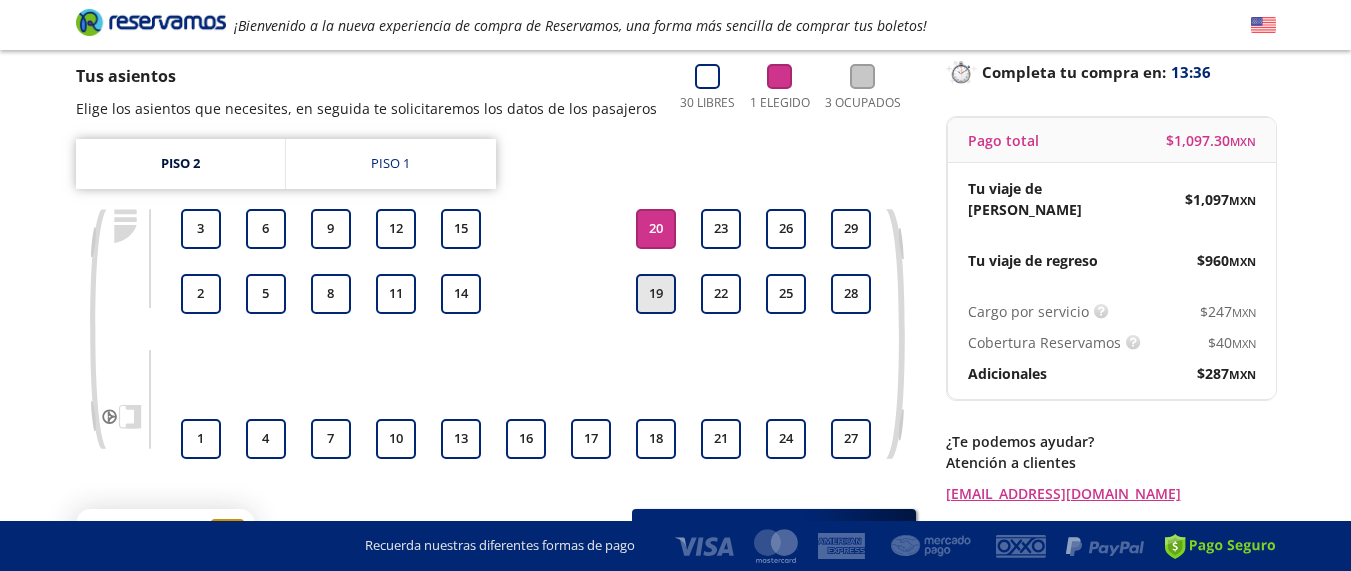 click on "19" at bounding box center [656, 294] 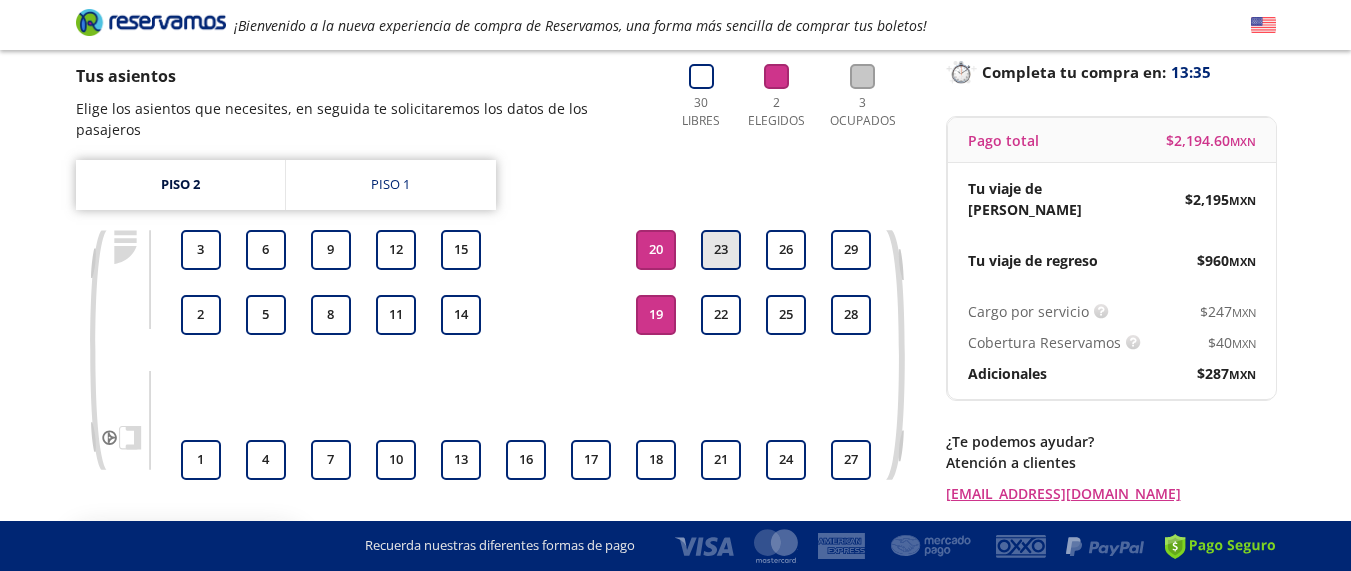 click on "23" at bounding box center (721, 250) 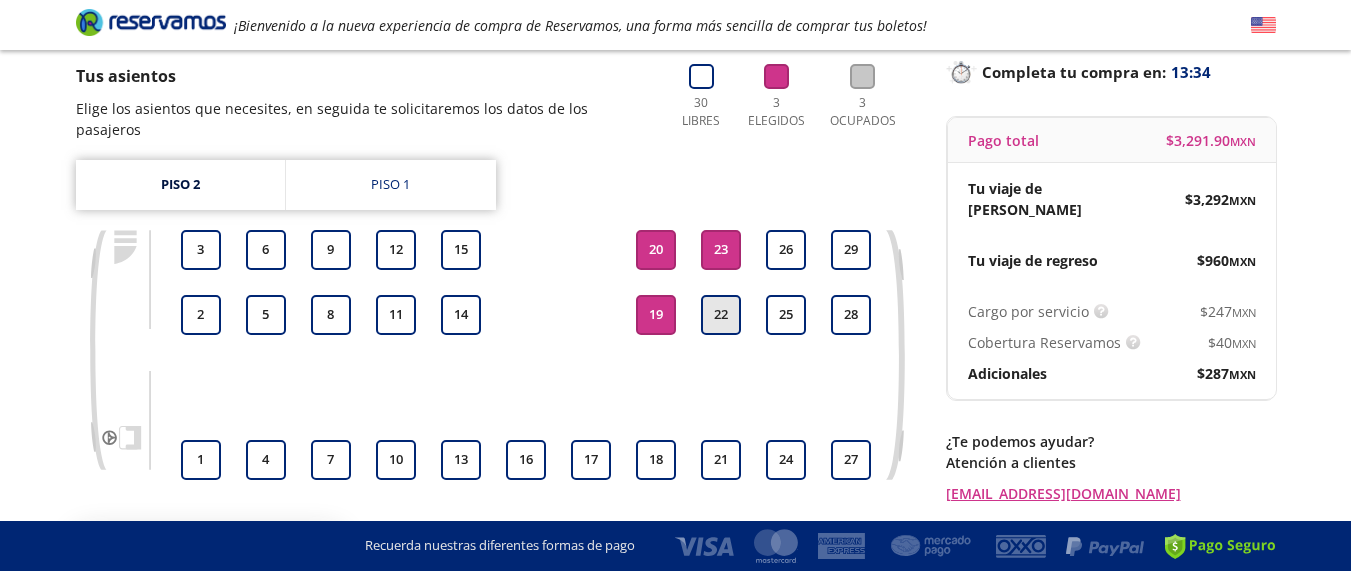 click on "22" at bounding box center (721, 315) 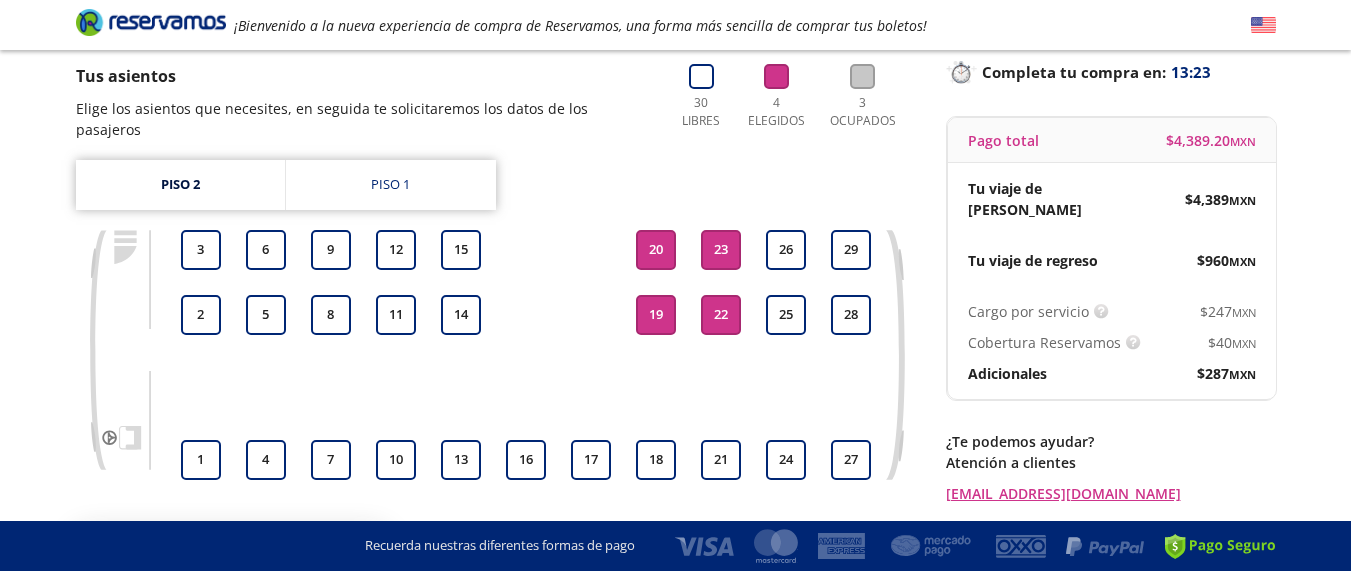 click on "20" at bounding box center (656, 250) 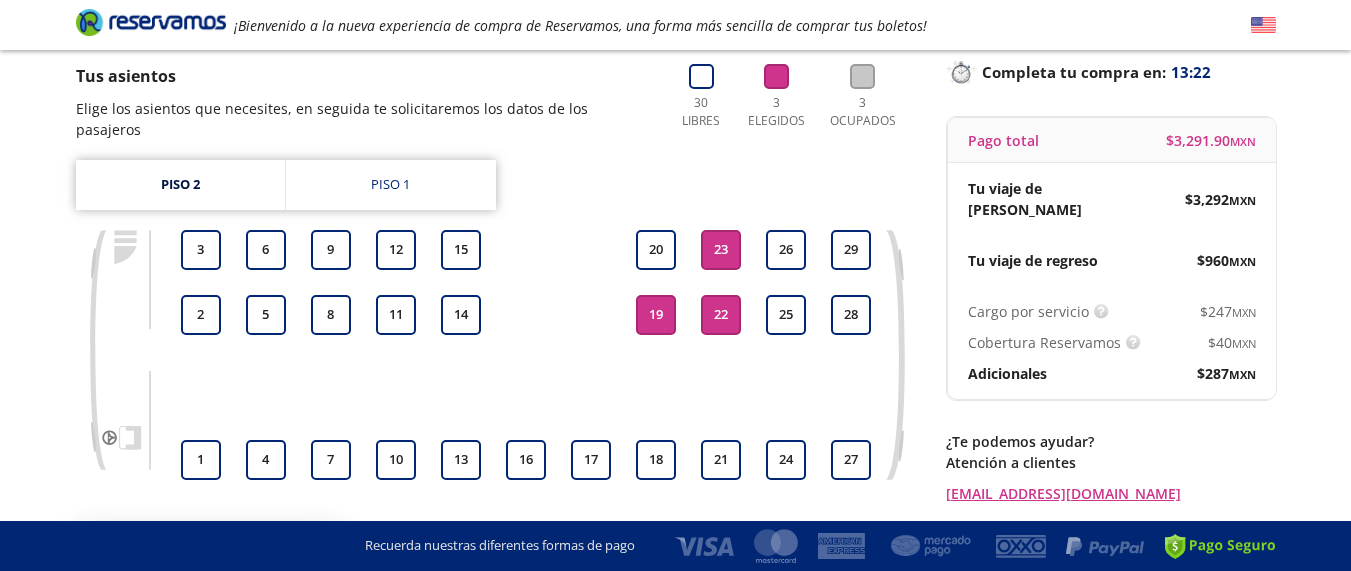 click on "23" at bounding box center [721, 250] 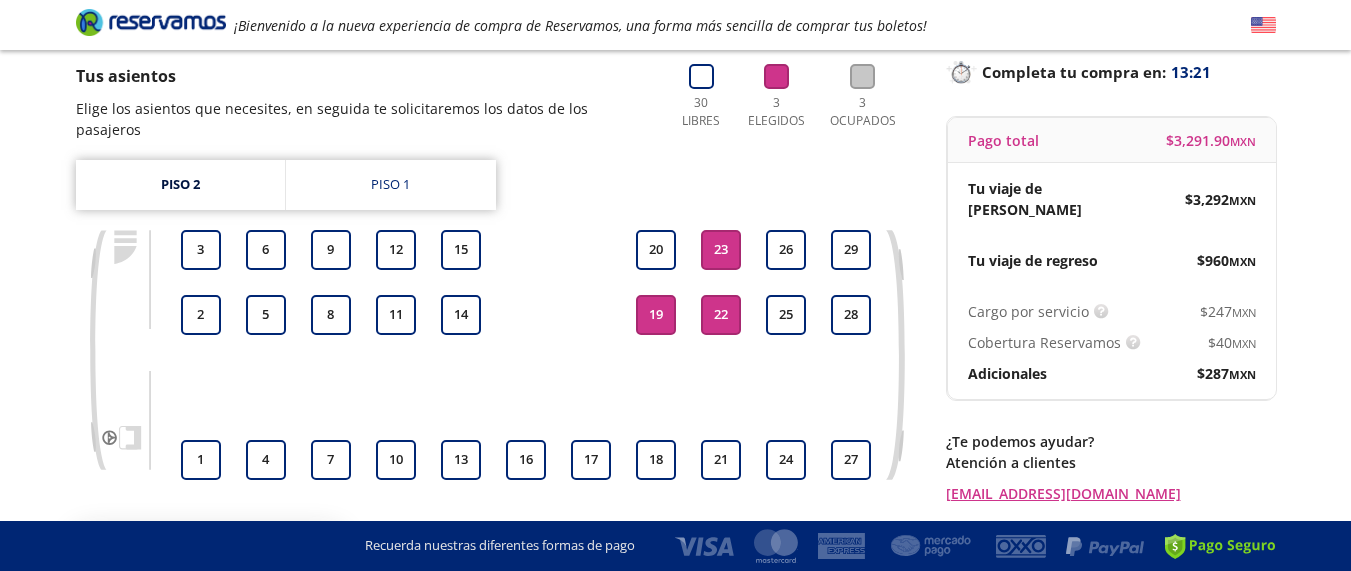 click on "23" at bounding box center (721, 250) 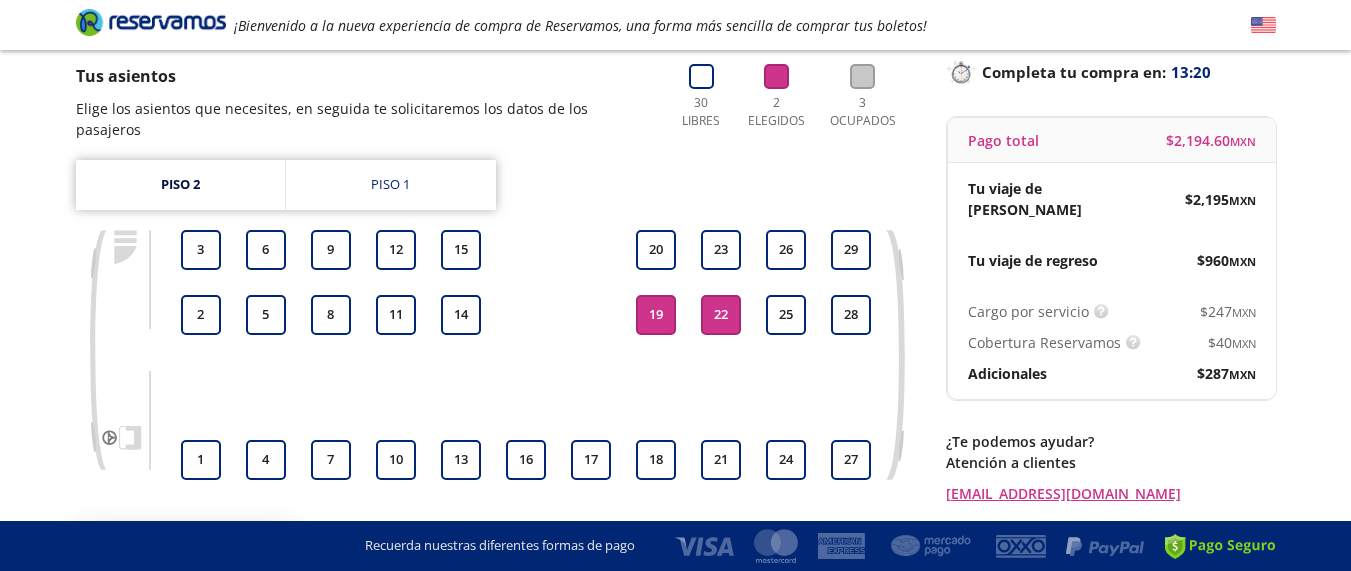 click on "22" at bounding box center [721, 315] 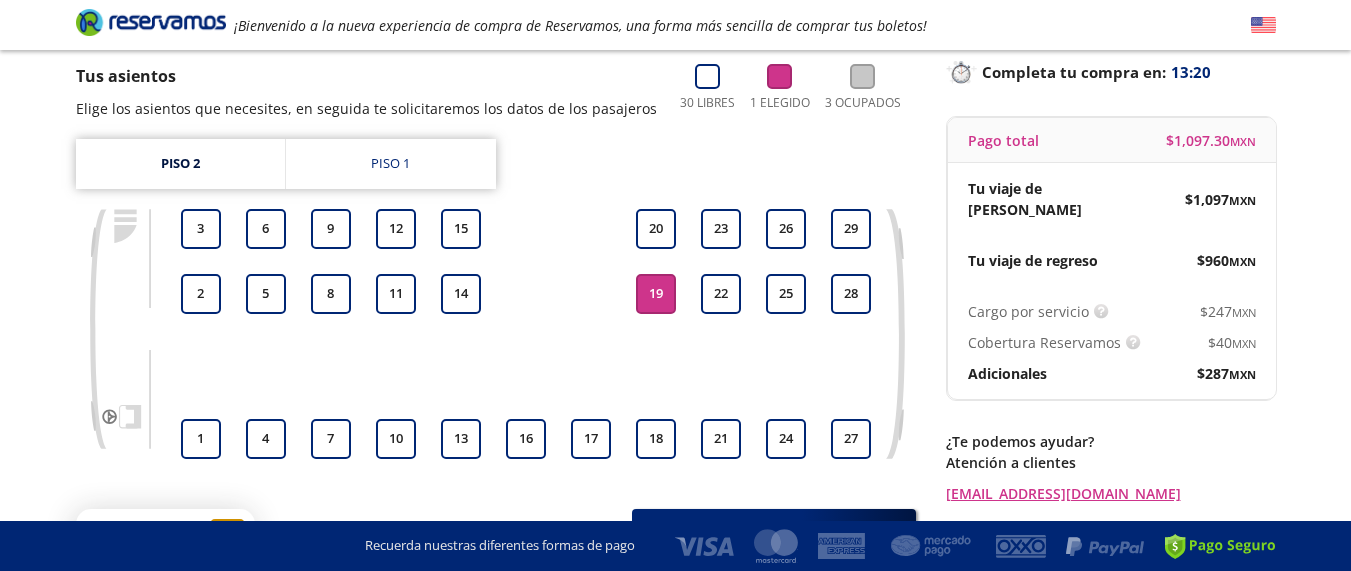 click on "19" at bounding box center (656, 294) 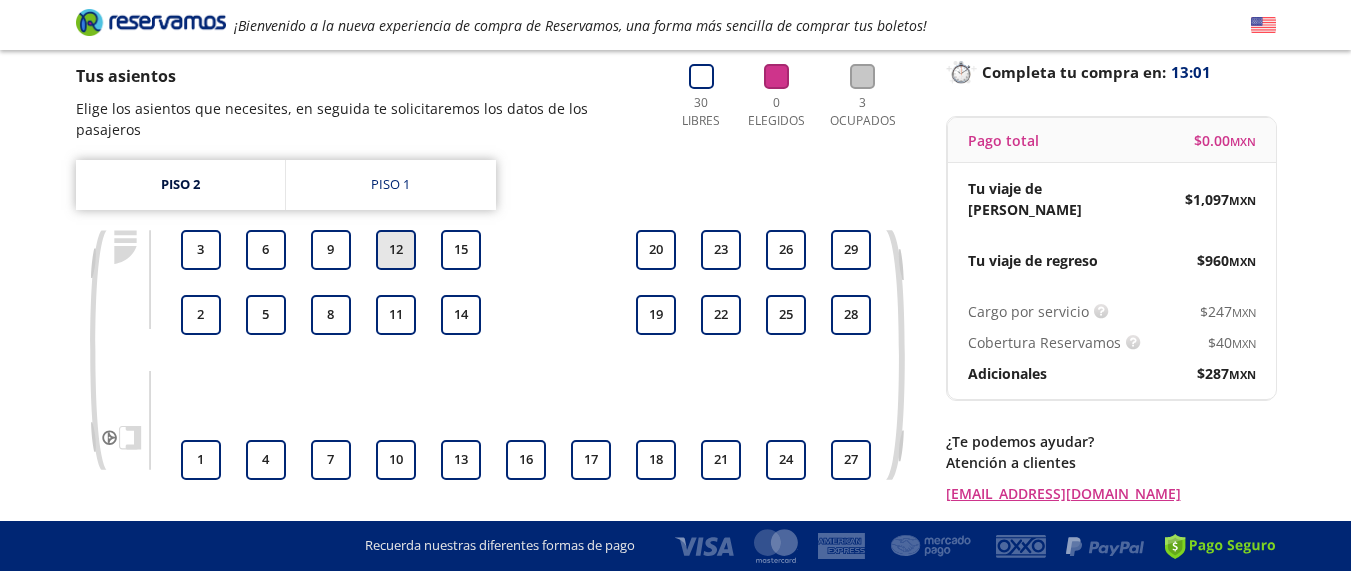 click on "12" at bounding box center (396, 250) 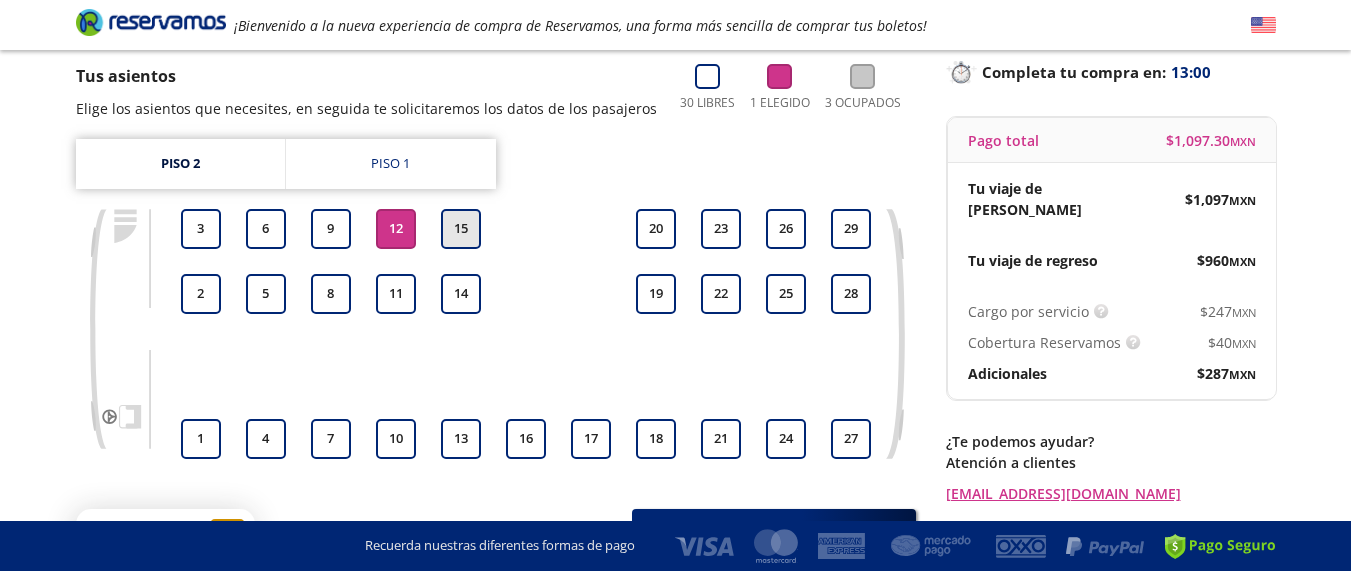click on "15" at bounding box center (461, 229) 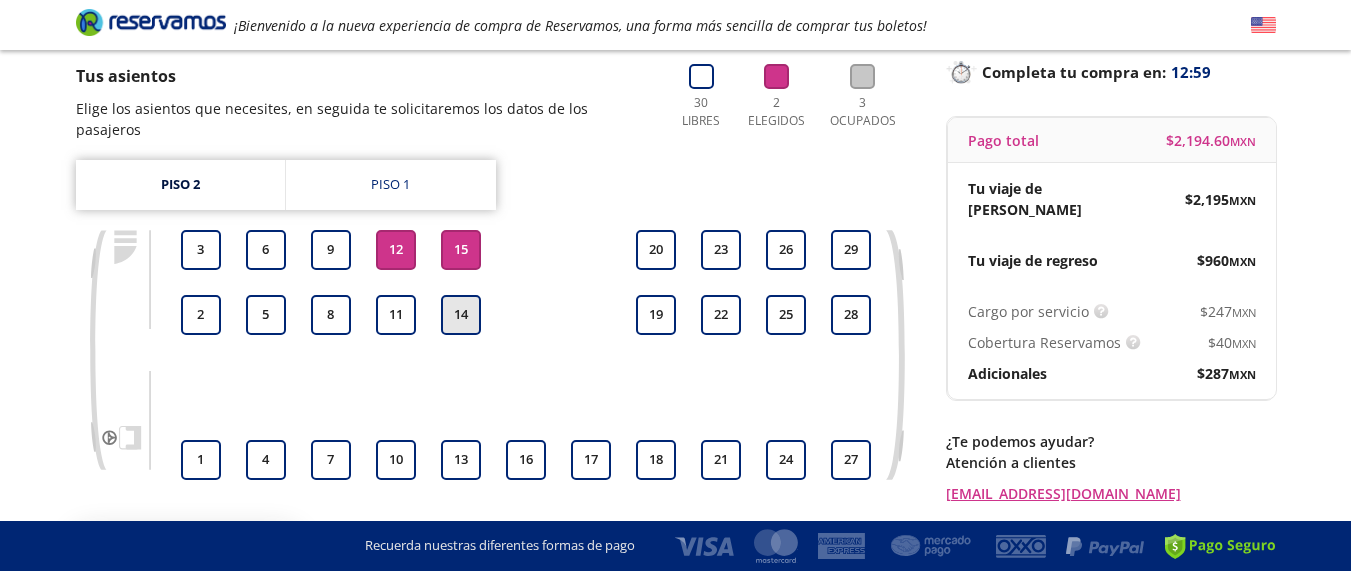 click on "14" at bounding box center [461, 315] 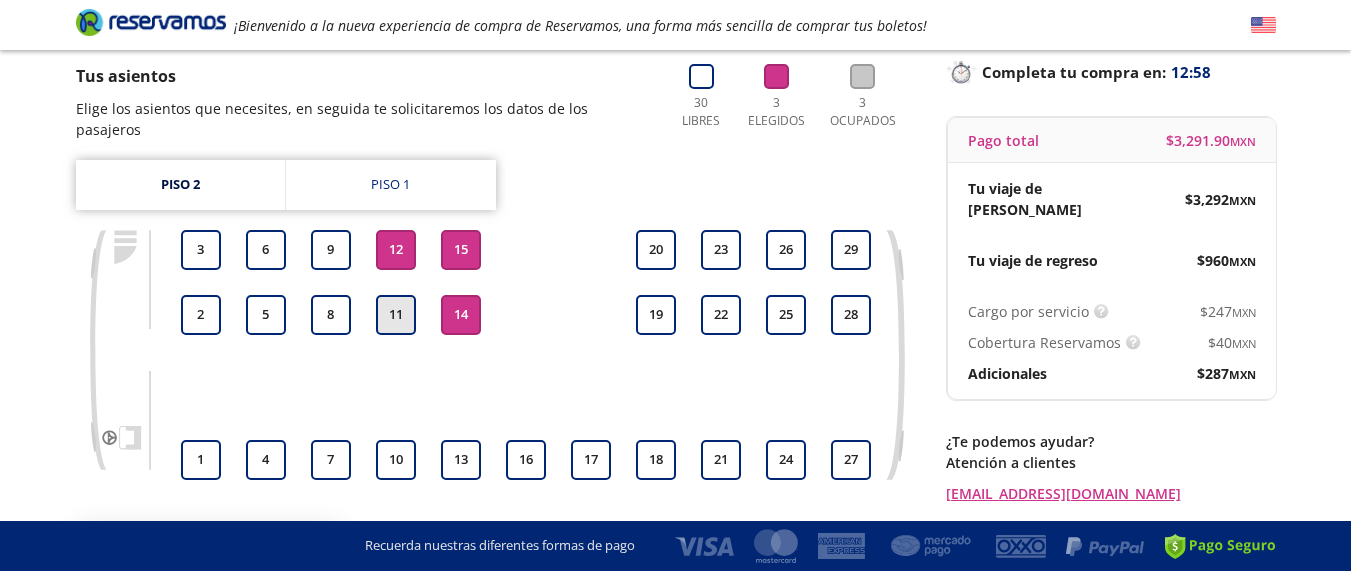 click on "11" at bounding box center (396, 315) 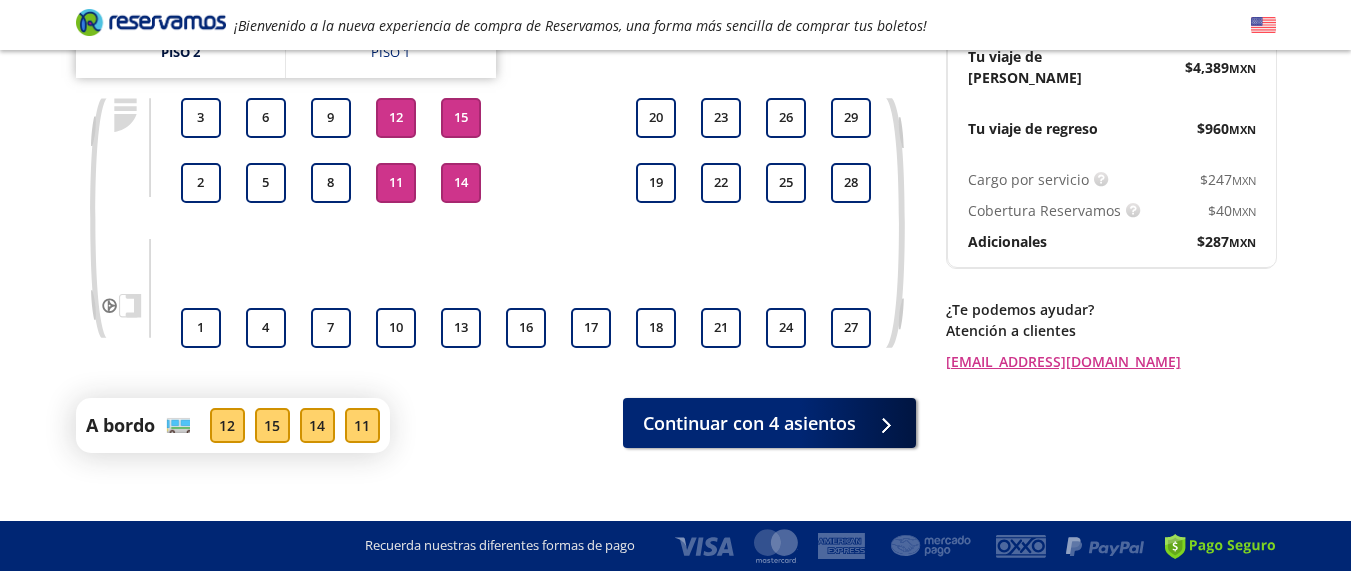 scroll, scrollTop: 267, scrollLeft: 0, axis: vertical 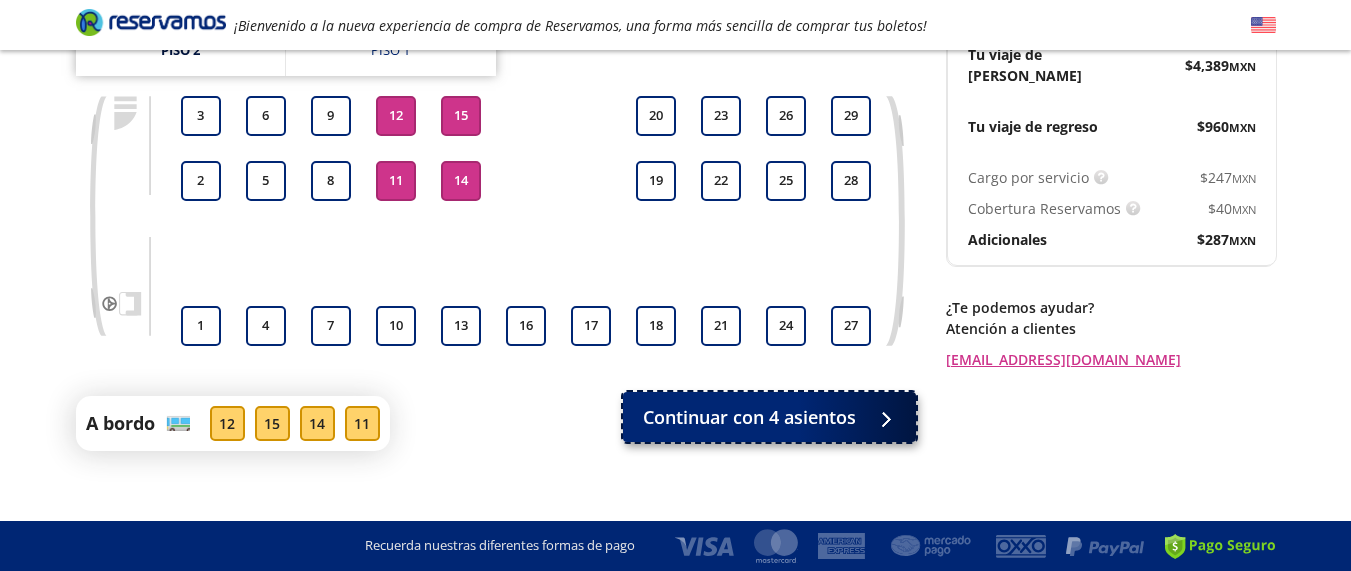 click at bounding box center [881, 417] 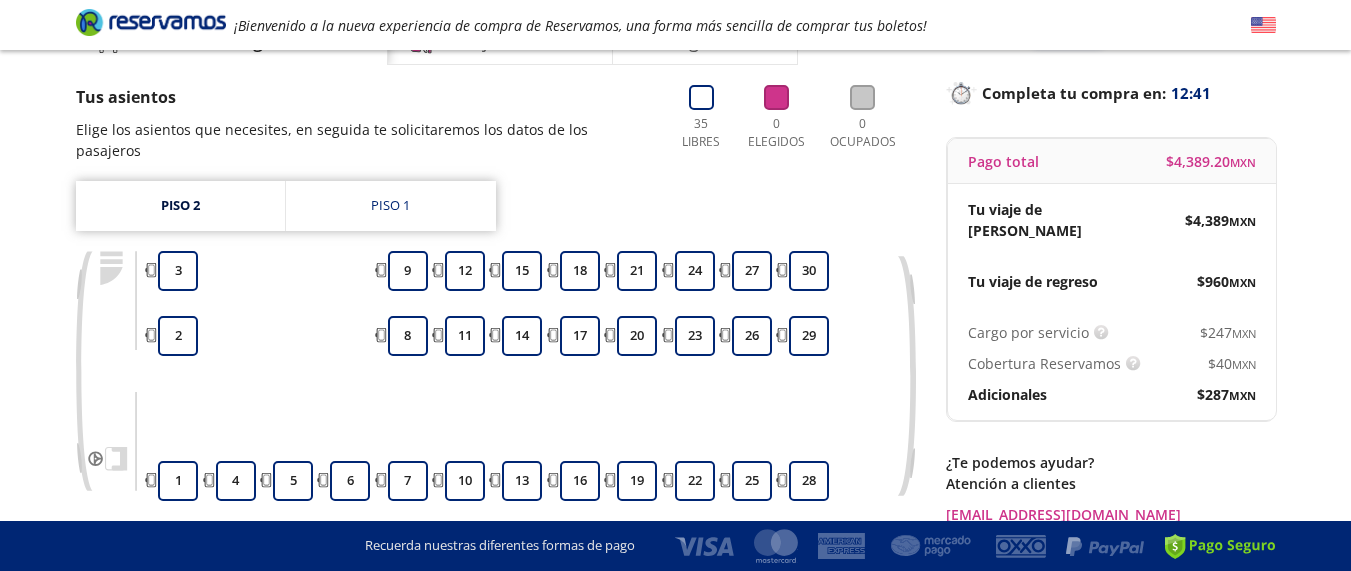 scroll, scrollTop: 114, scrollLeft: 0, axis: vertical 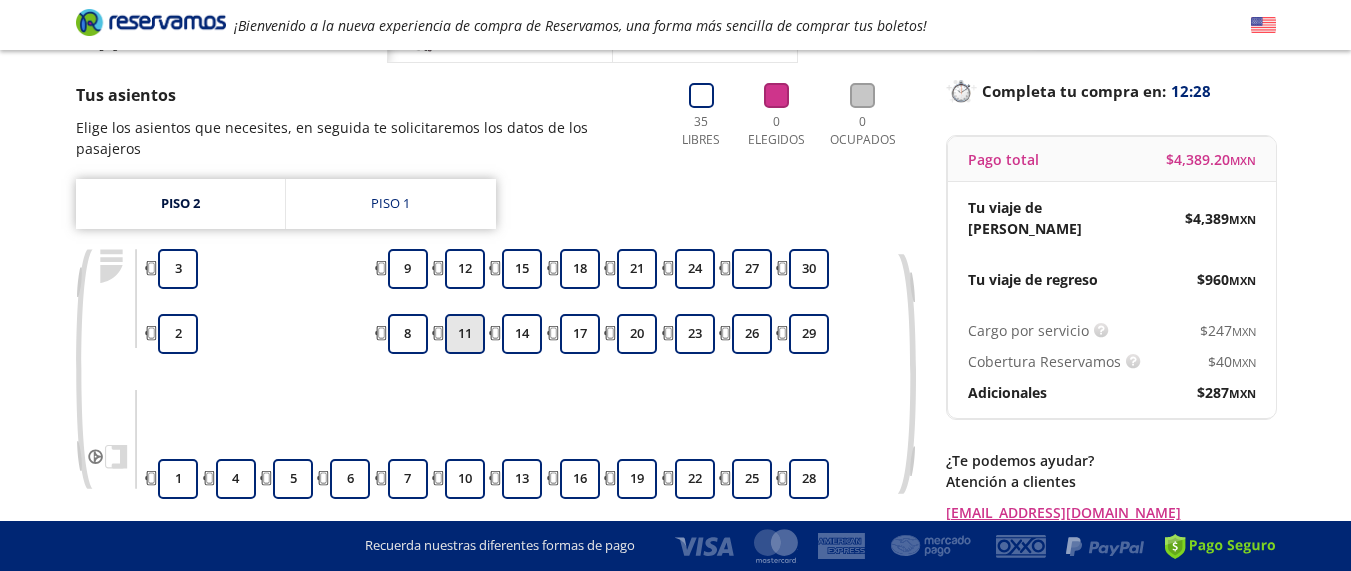 click on "11" at bounding box center [465, 334] 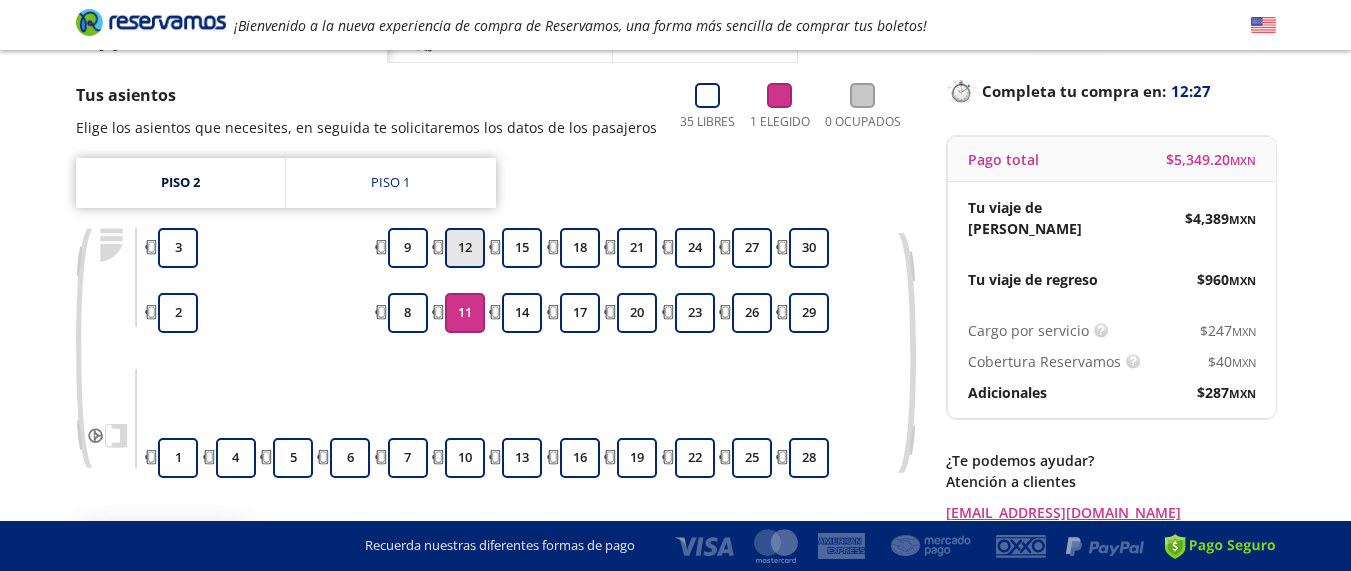 click on "12" at bounding box center (465, 248) 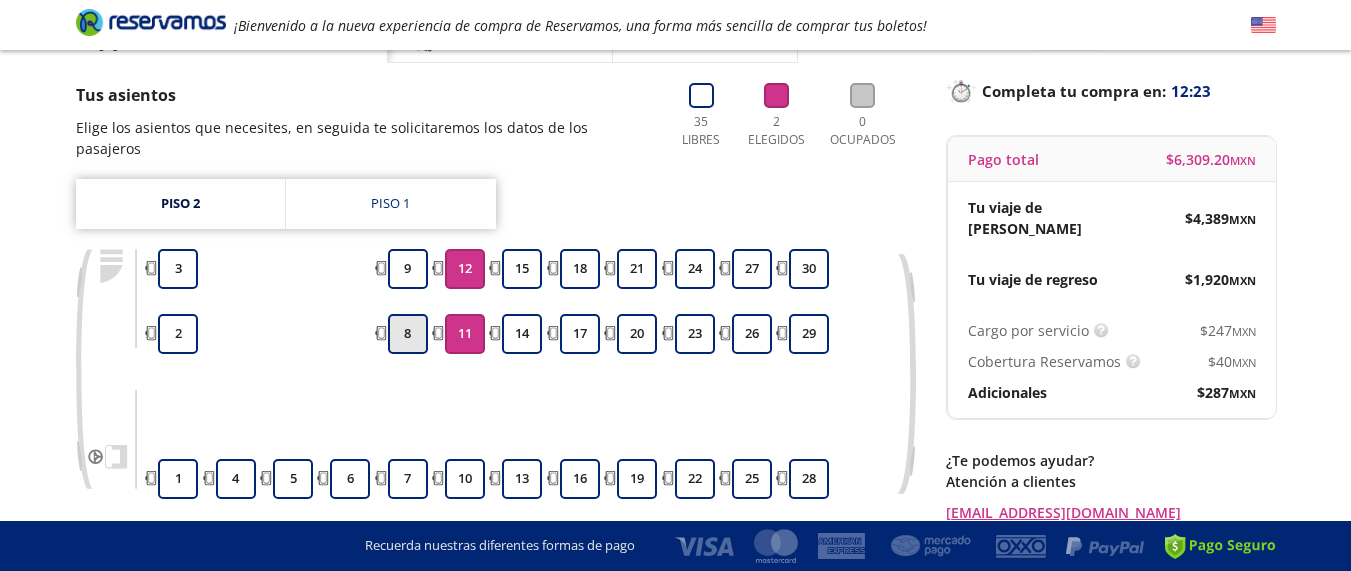 click on "8" at bounding box center [408, 334] 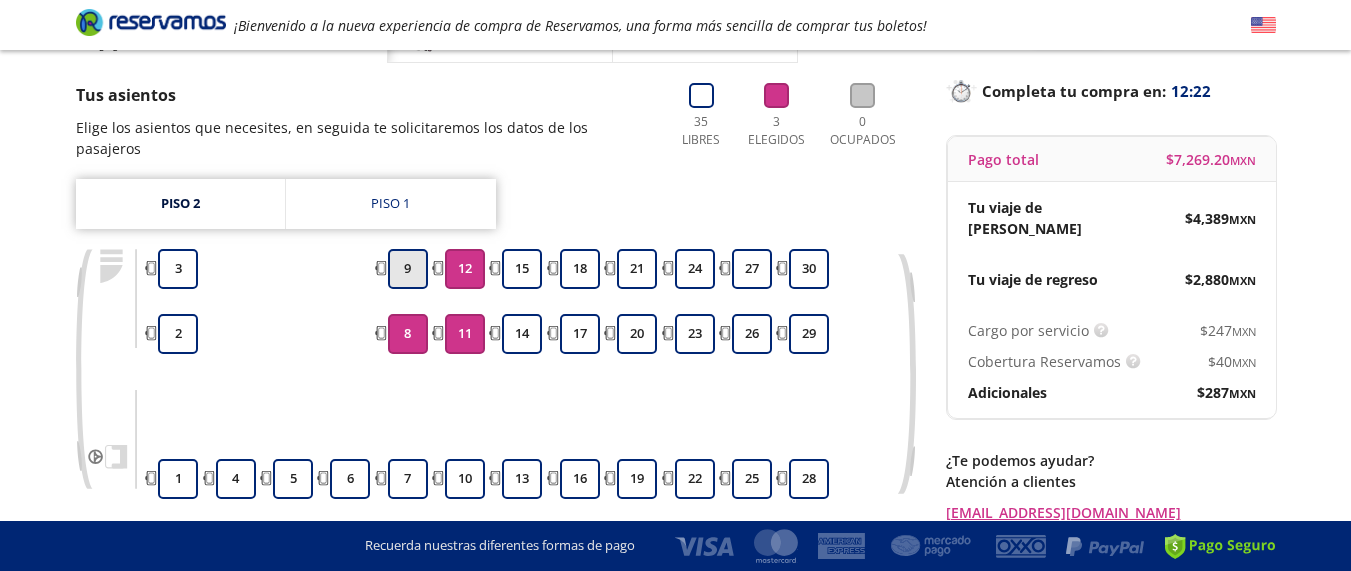 click on "9" at bounding box center (408, 269) 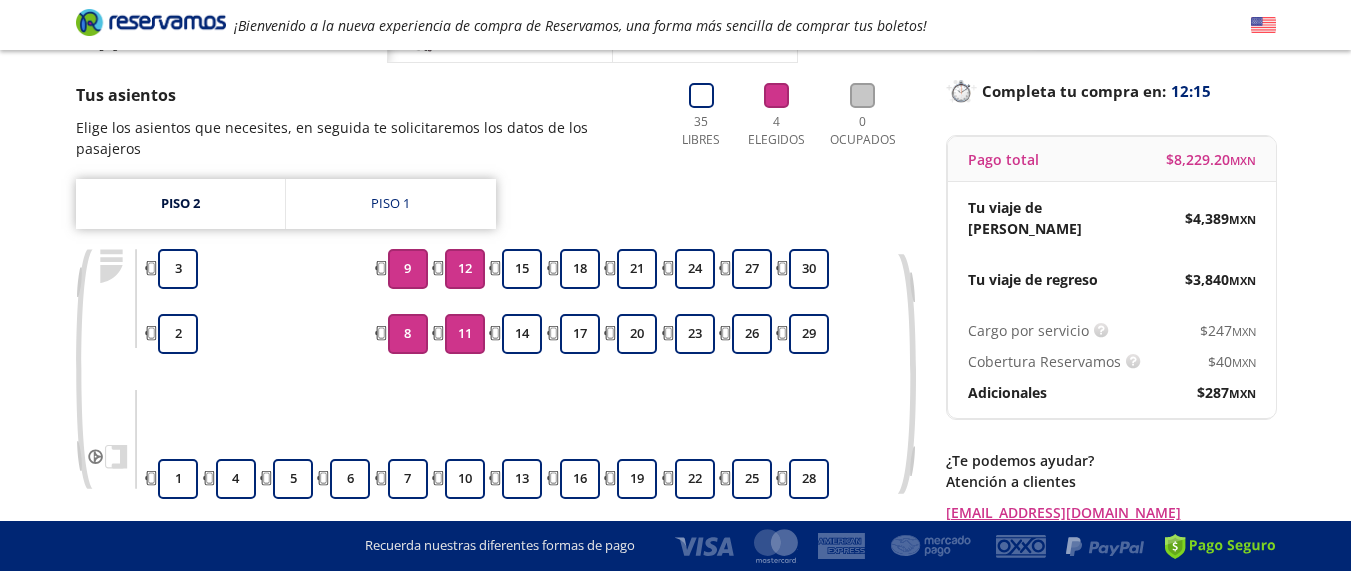 drag, startPoint x: 1349, startPoint y: 403, endPoint x: 1355, endPoint y: 429, distance: 26.683329 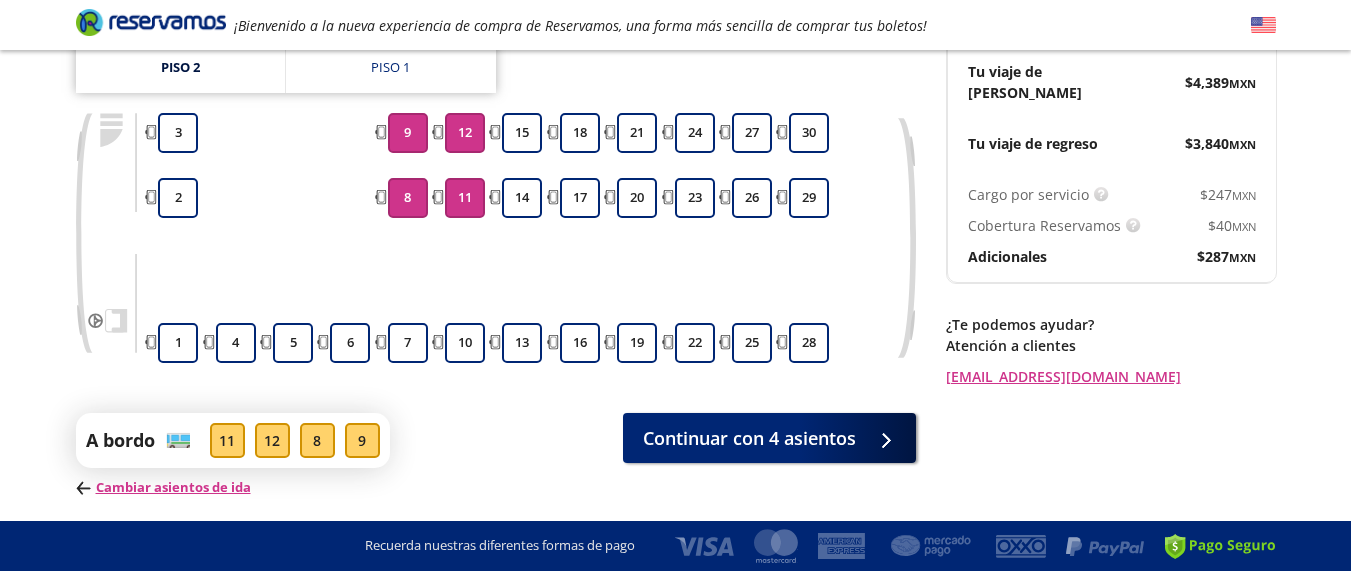 scroll, scrollTop: 252, scrollLeft: 0, axis: vertical 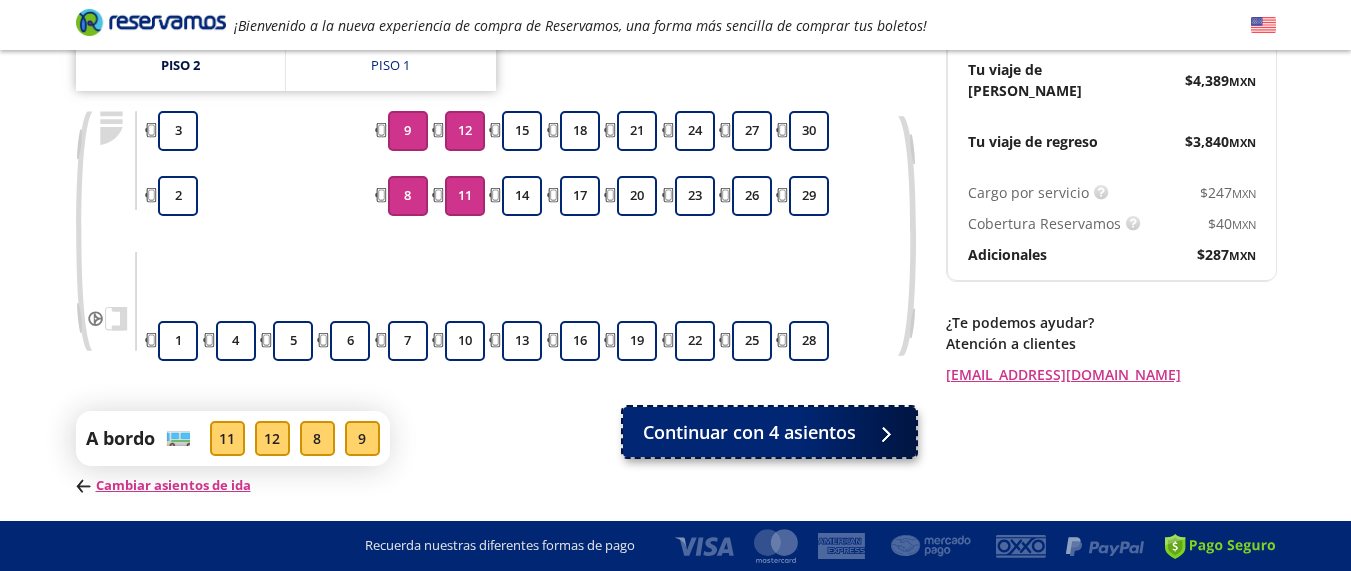 click on "Continuar con 4 asientos" at bounding box center [749, 432] 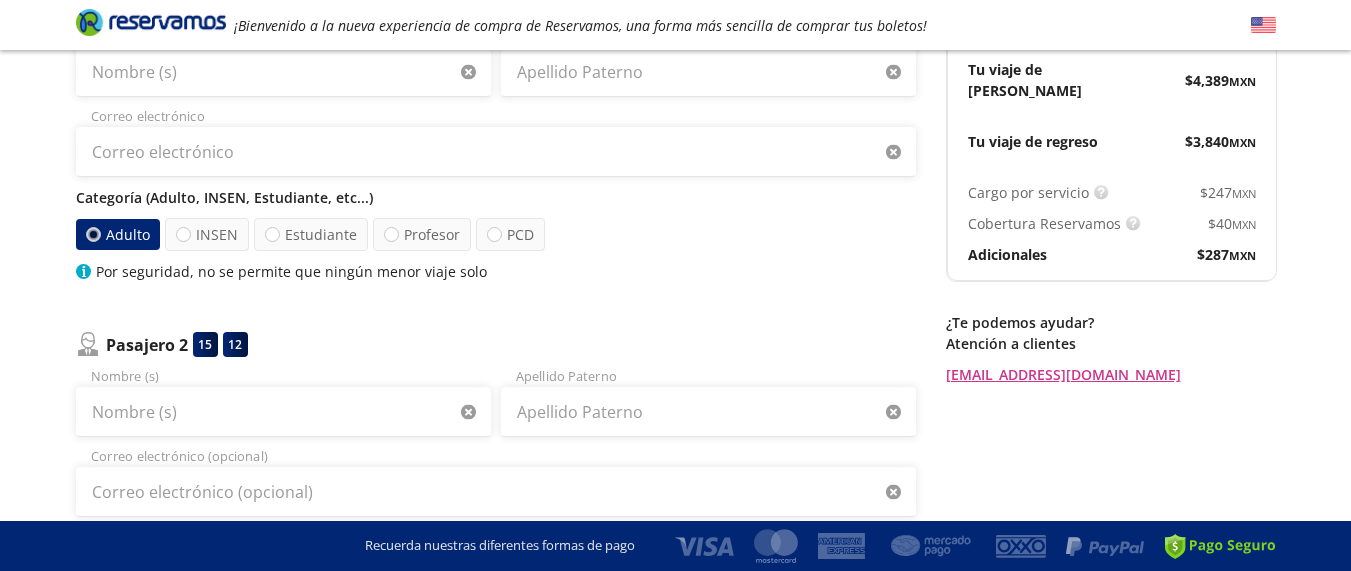 scroll, scrollTop: 0, scrollLeft: 0, axis: both 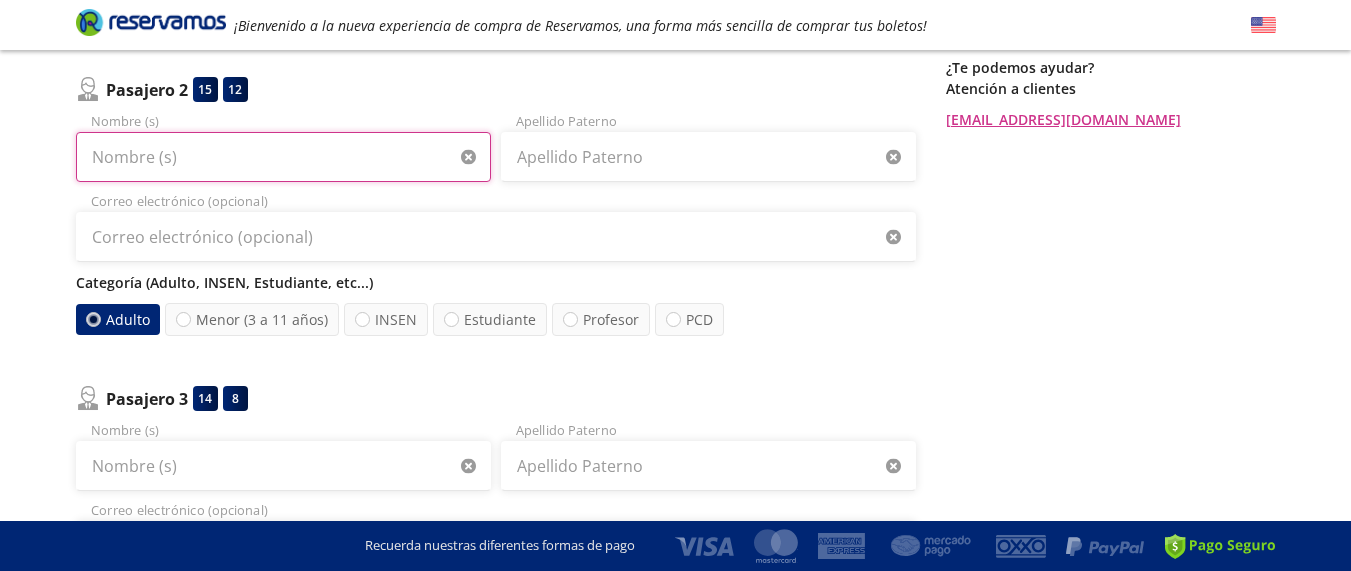 click on "Nombre (s)" at bounding box center (283, 157) 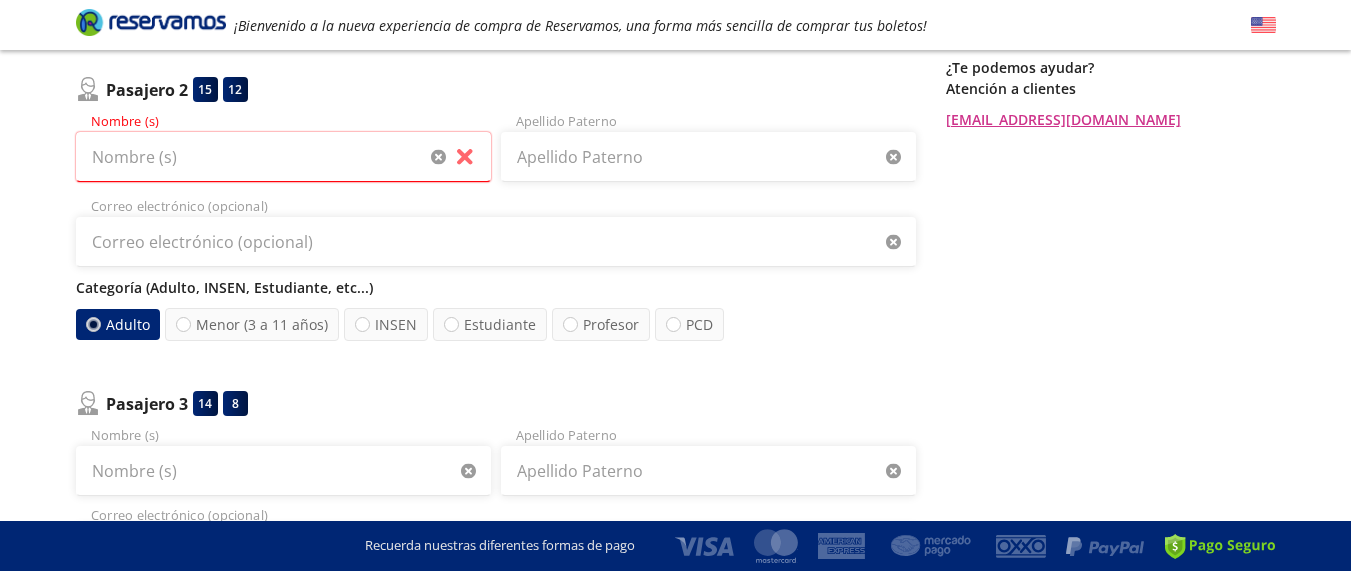 click on "Adulto Menor (3 a 11 años) INSEN Estudiante Profesor PCD" at bounding box center (496, 324) 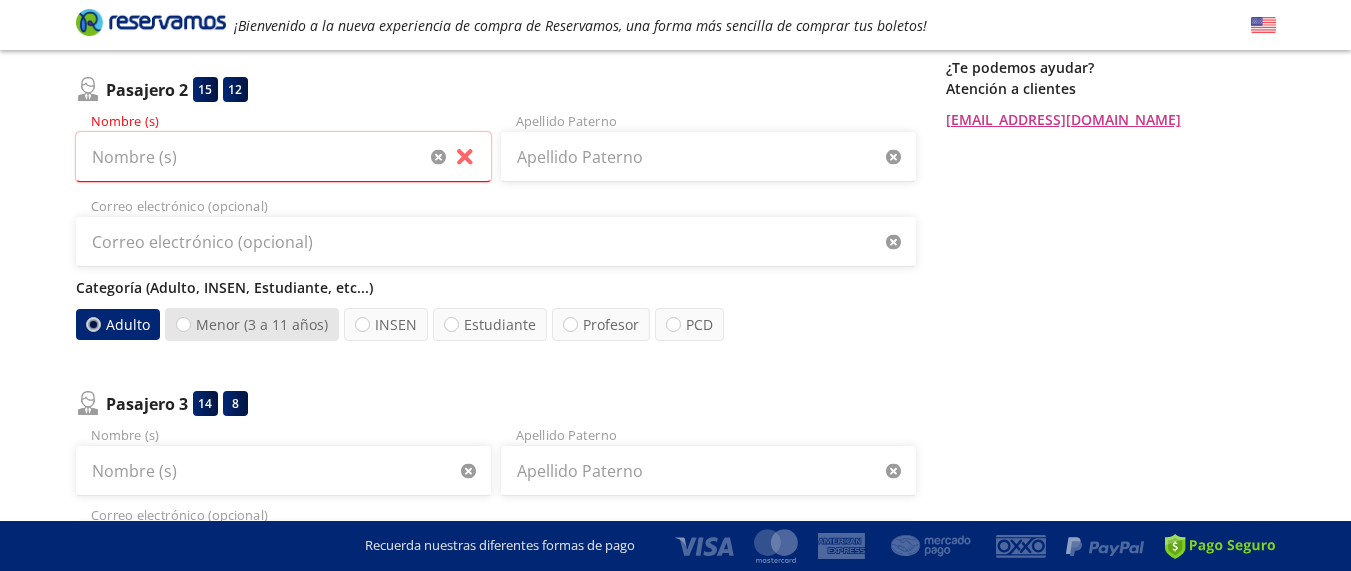 click on "Menor (3 a 11 años)" at bounding box center (252, 324) 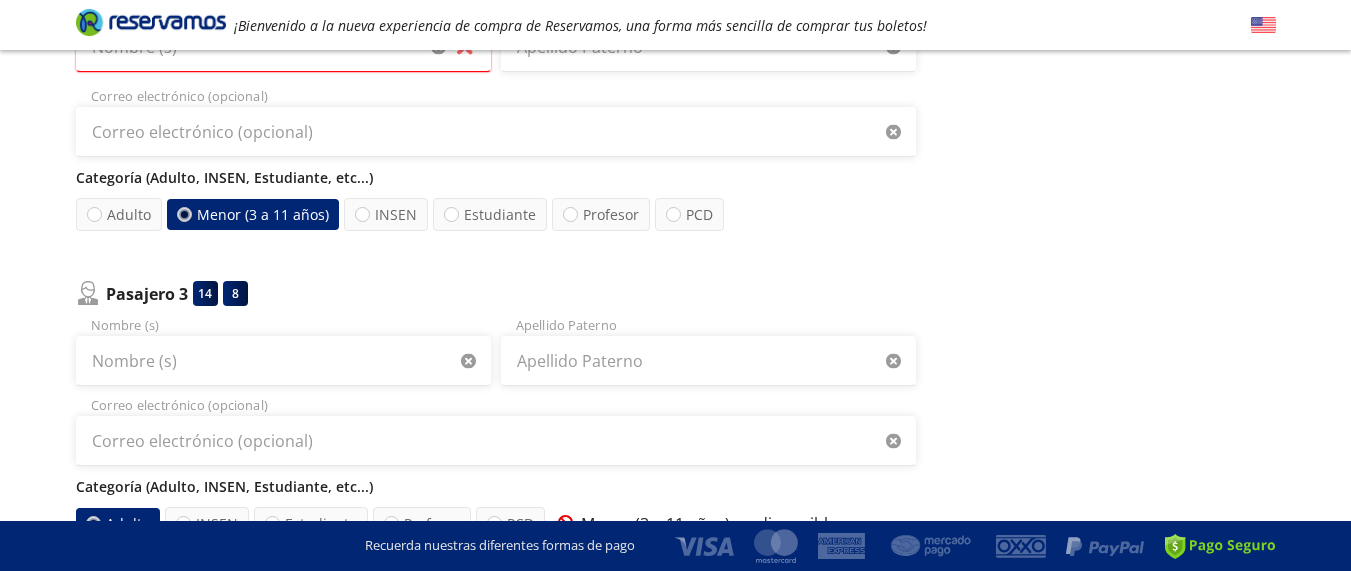 scroll, scrollTop: 616, scrollLeft: 0, axis: vertical 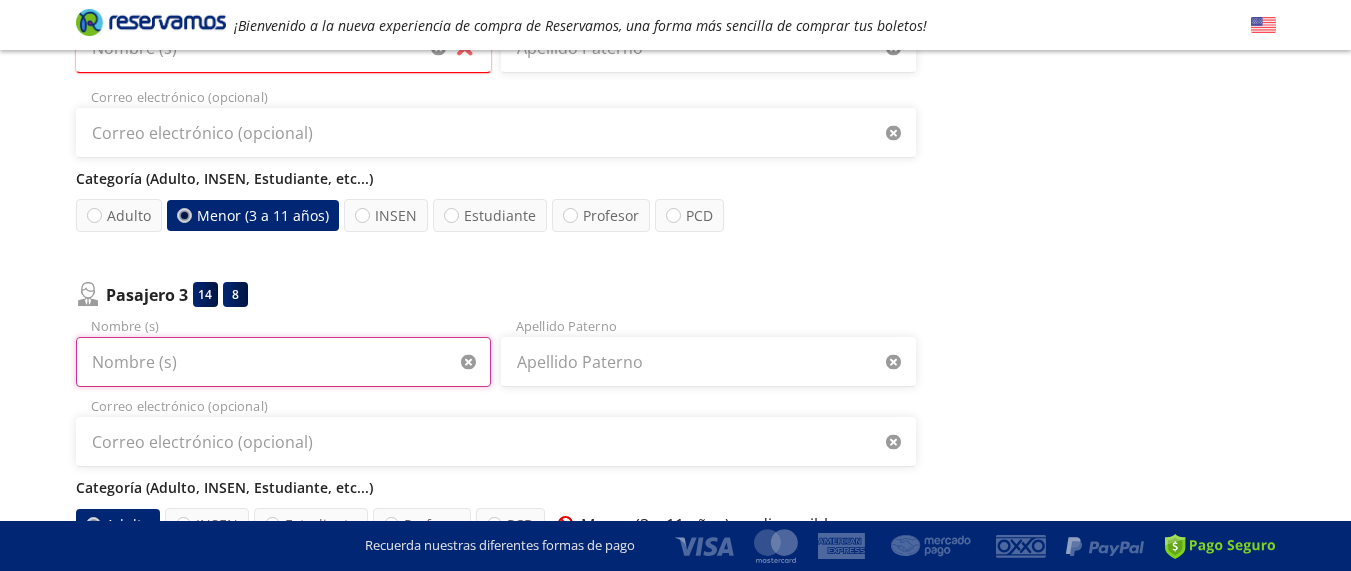 click on "Nombre (s)" at bounding box center (283, 362) 